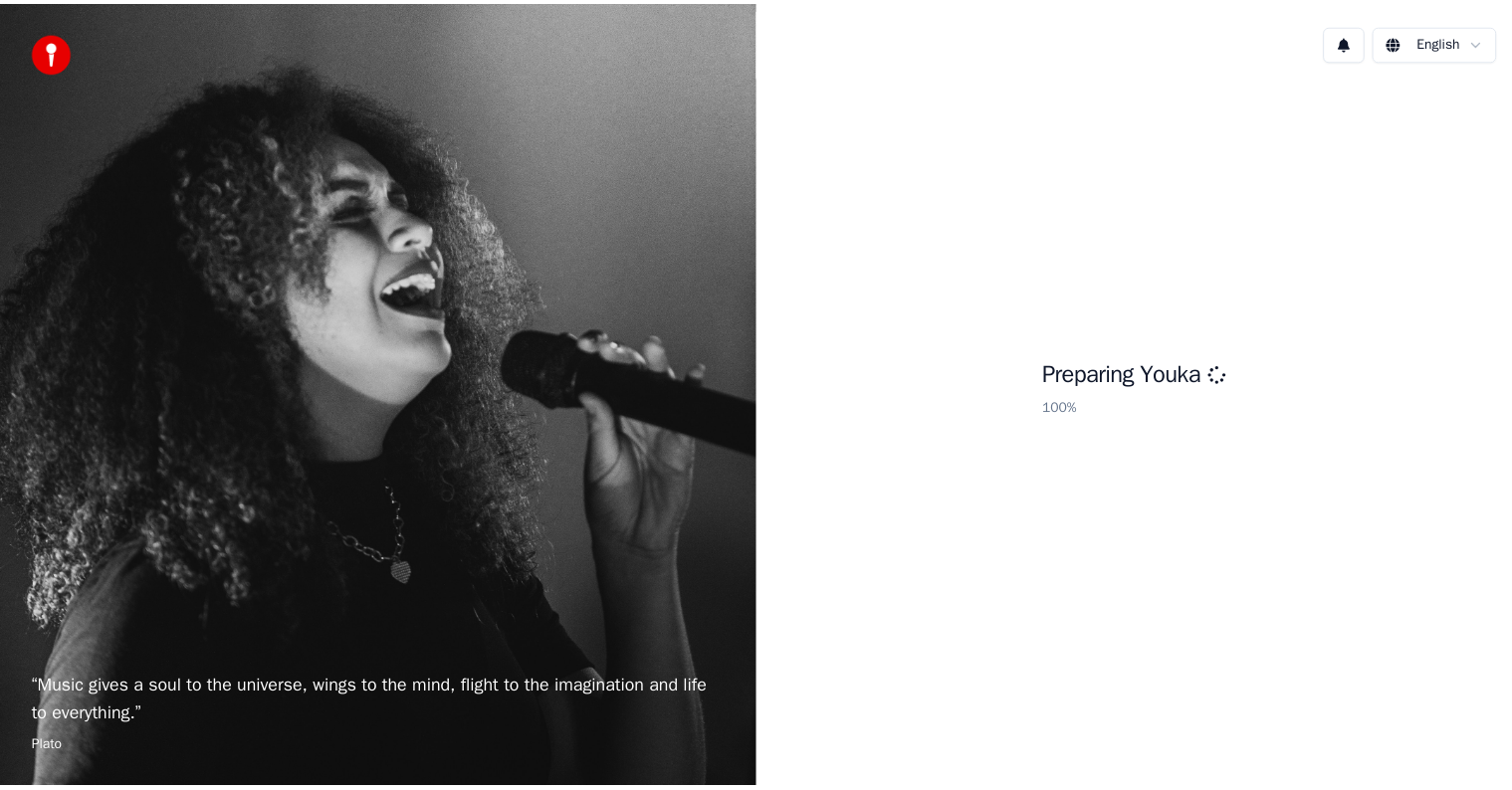 scroll, scrollTop: 0, scrollLeft: 0, axis: both 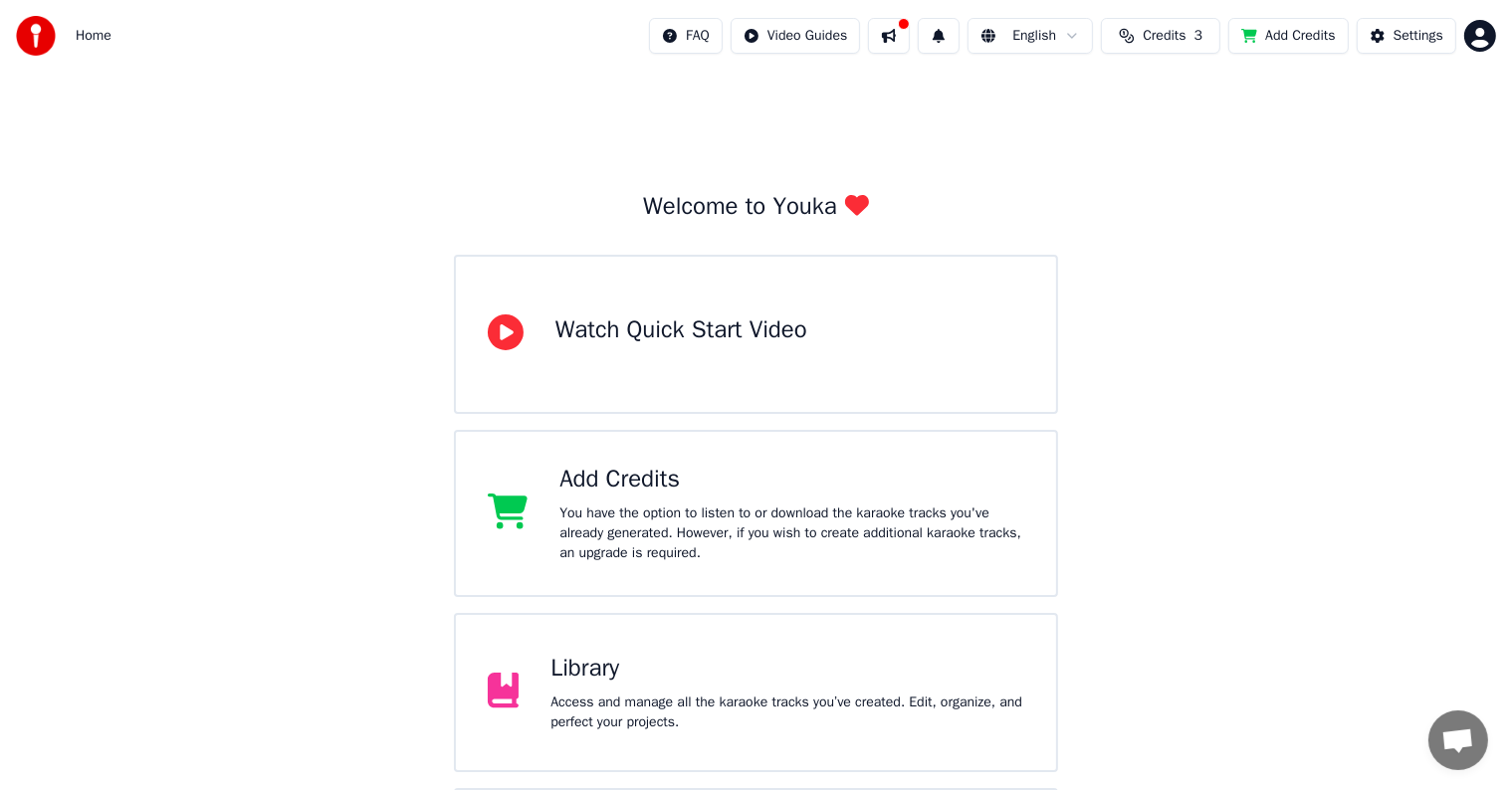 click on "Library Access and manage all the karaoke tracks you’ve created. Edit, organize, and perfect your projects." at bounding box center (756, 692) 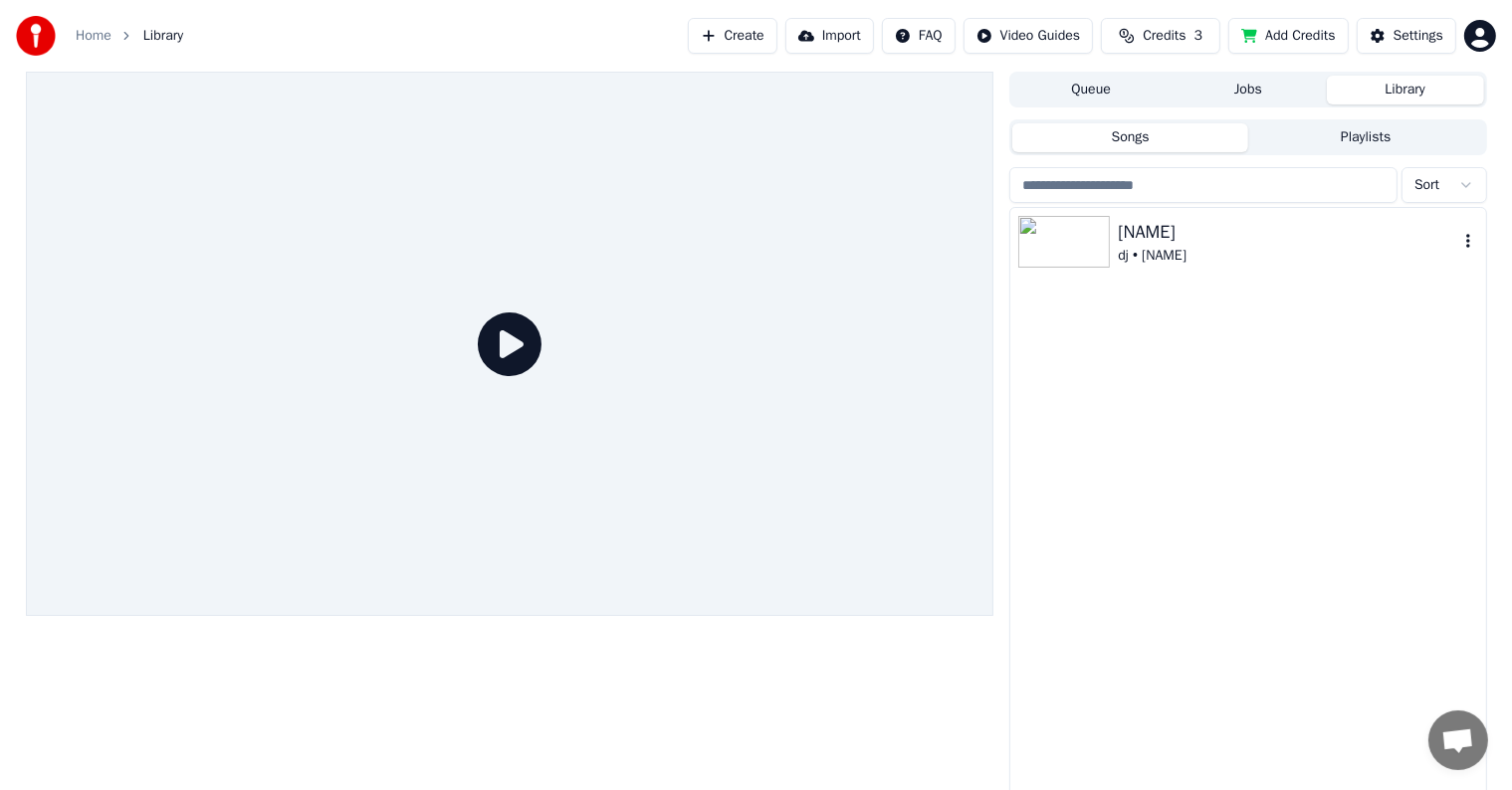 click on "[NAME]" at bounding box center [1287, 232] 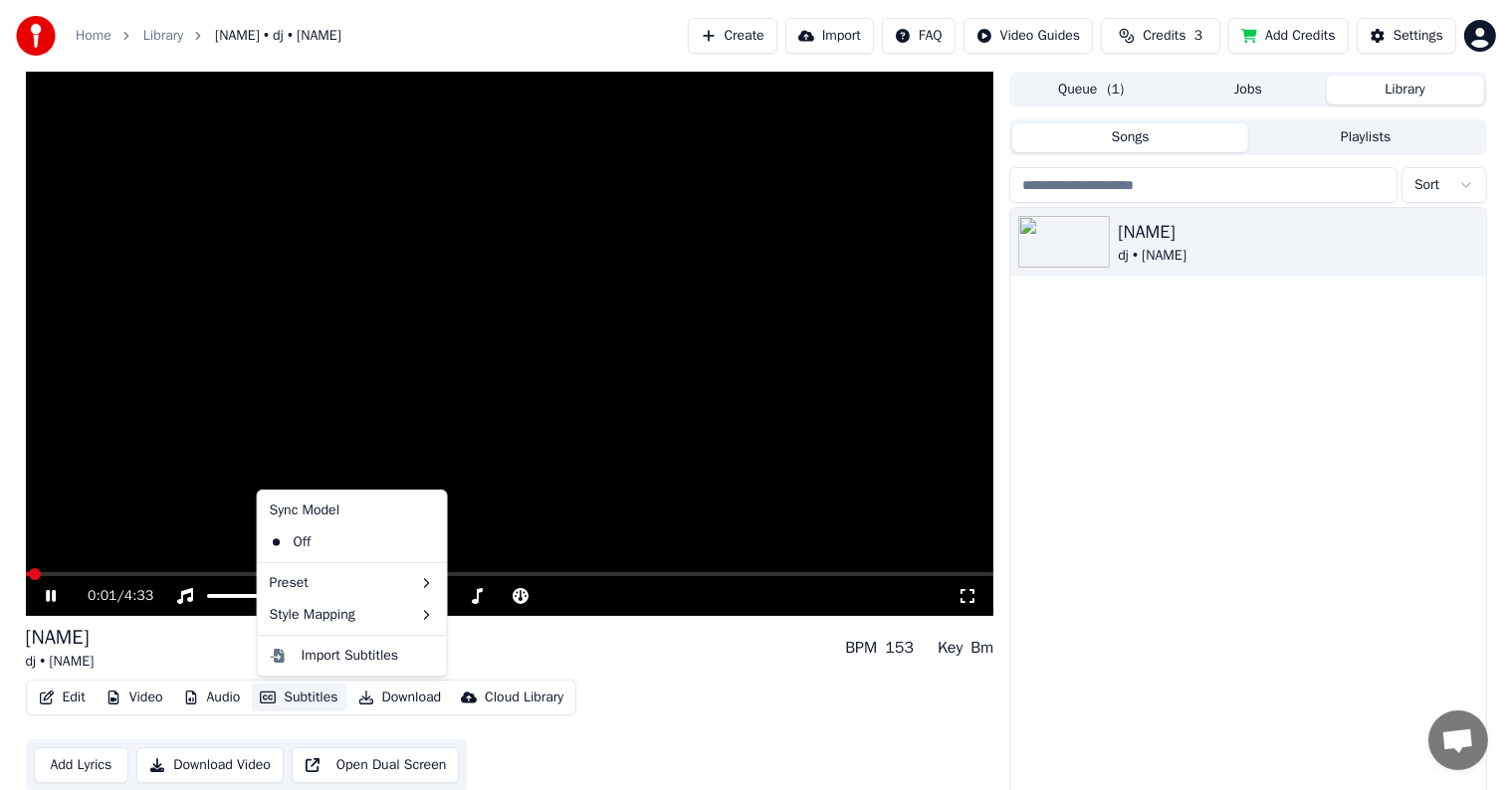 click on "Subtitles" at bounding box center (299, 697) 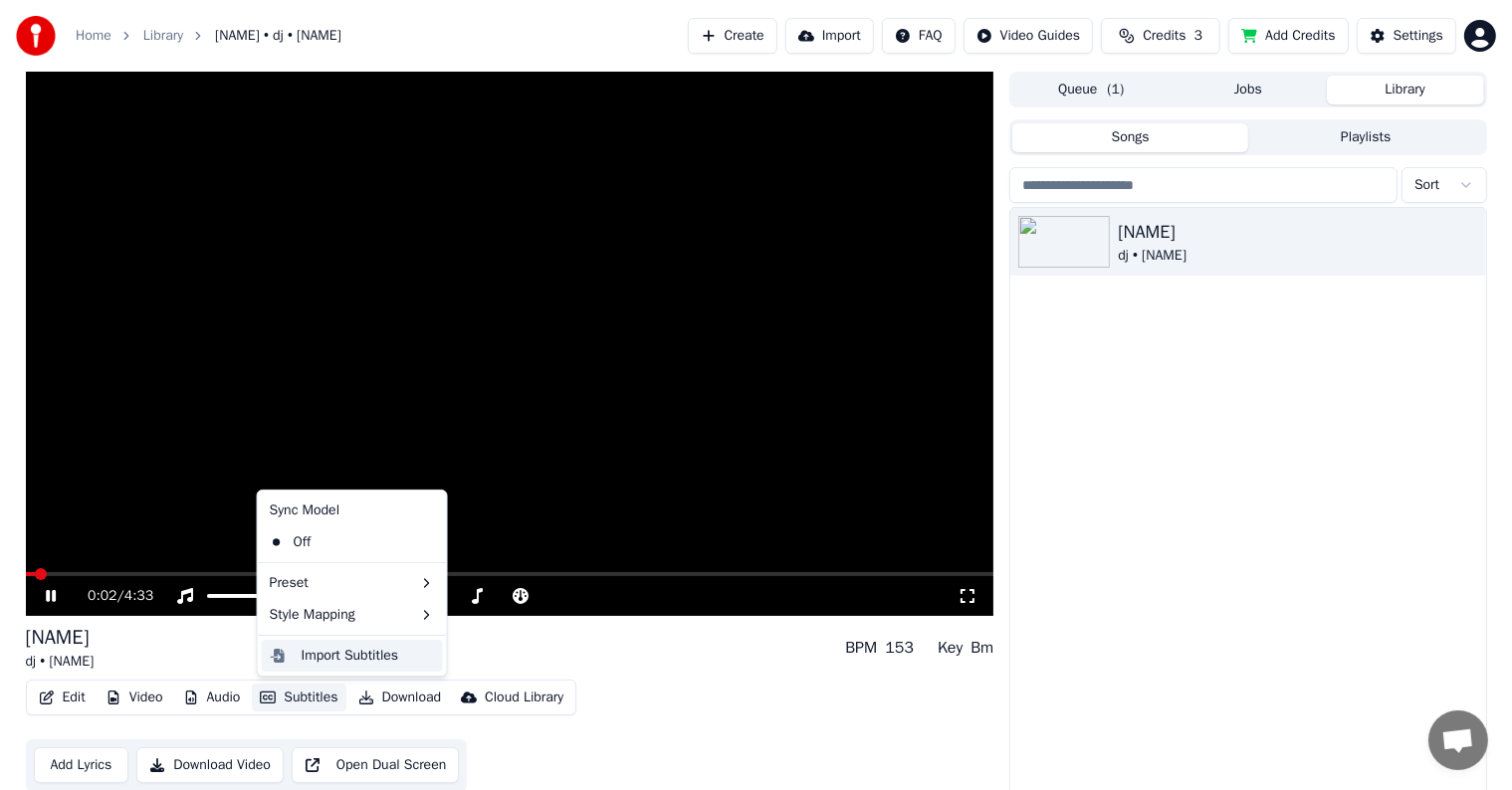 click on "Import Subtitles" at bounding box center (350, 656) 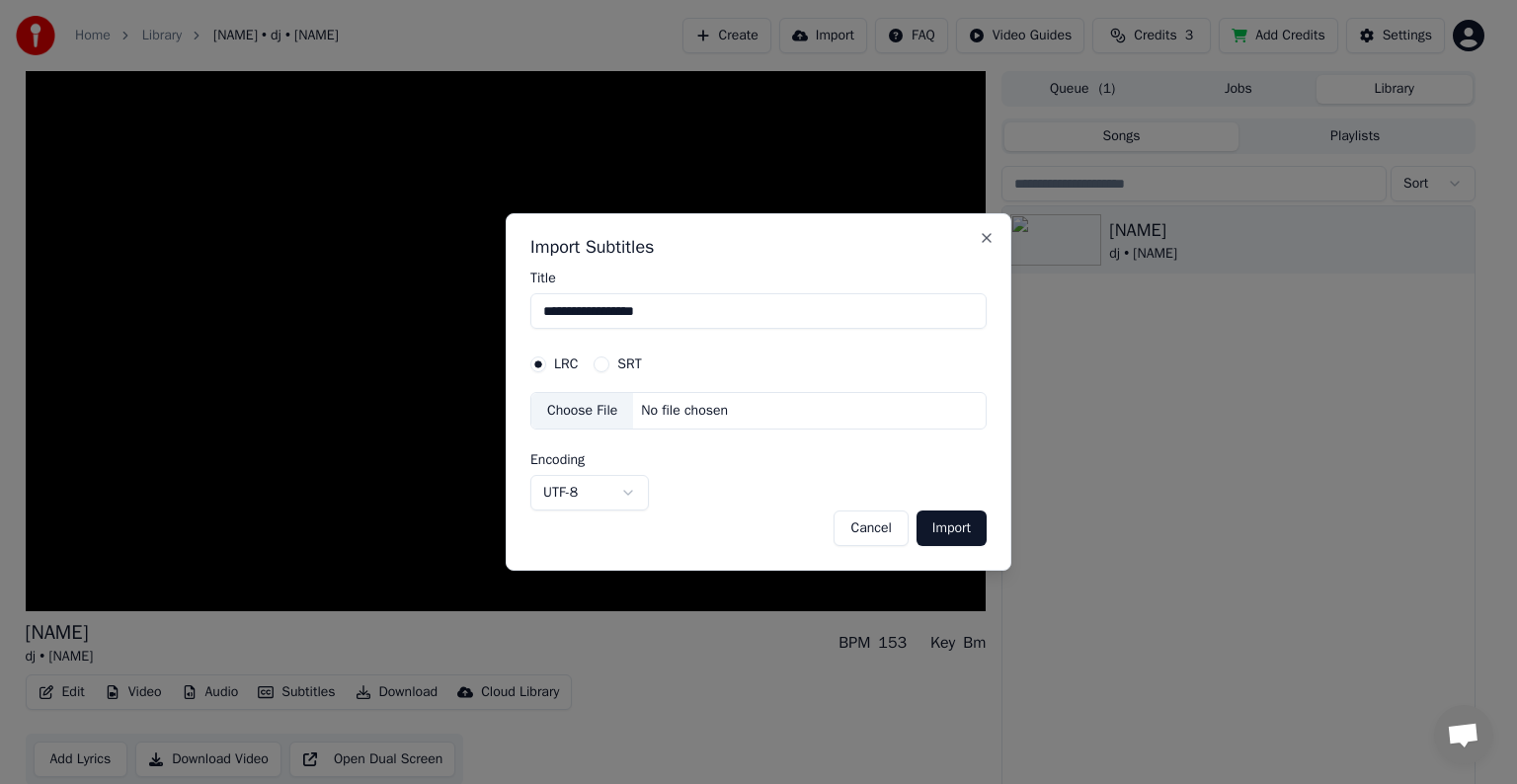 click on "Cancel" at bounding box center (870, 528) 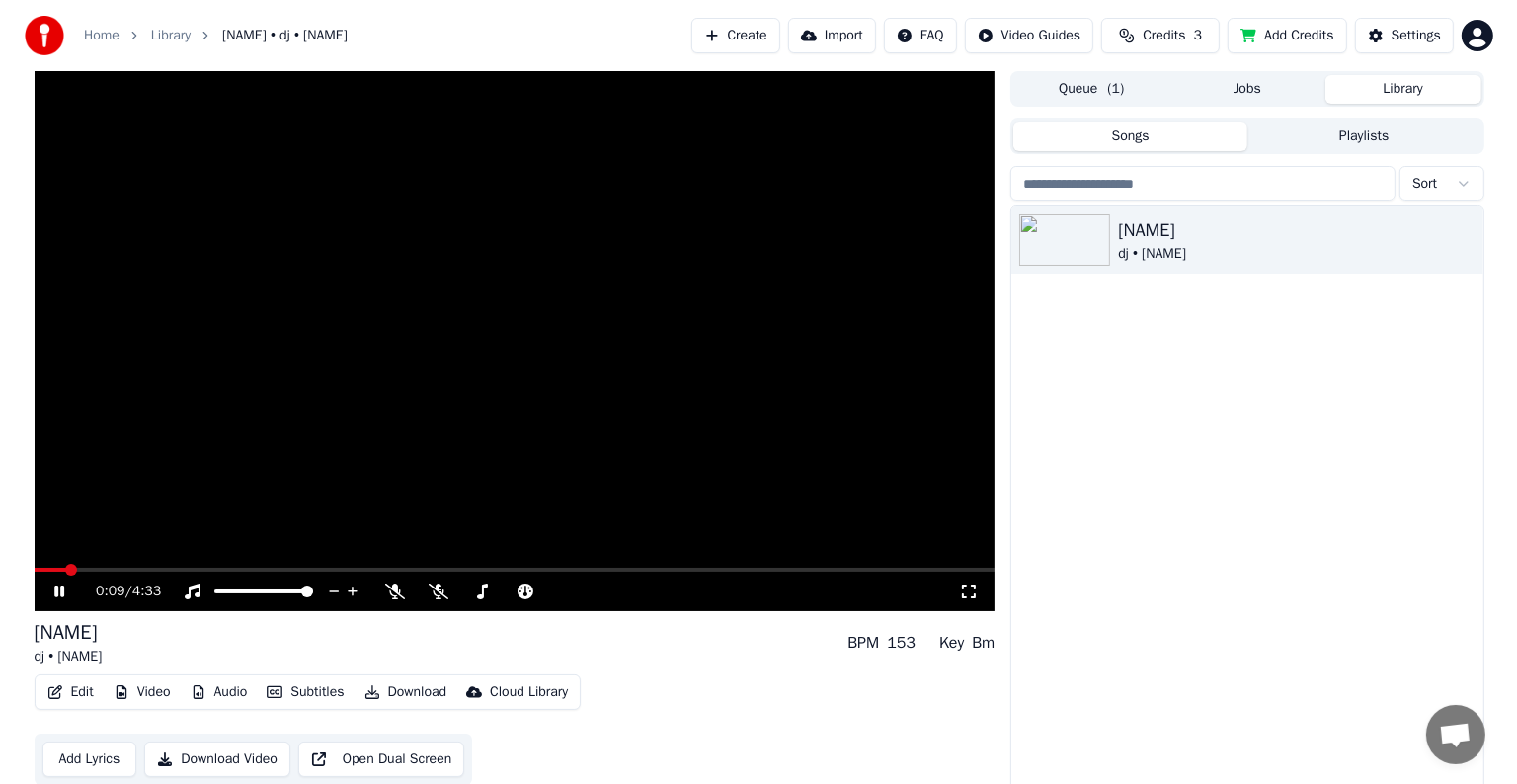scroll, scrollTop: 9, scrollLeft: 0, axis: vertical 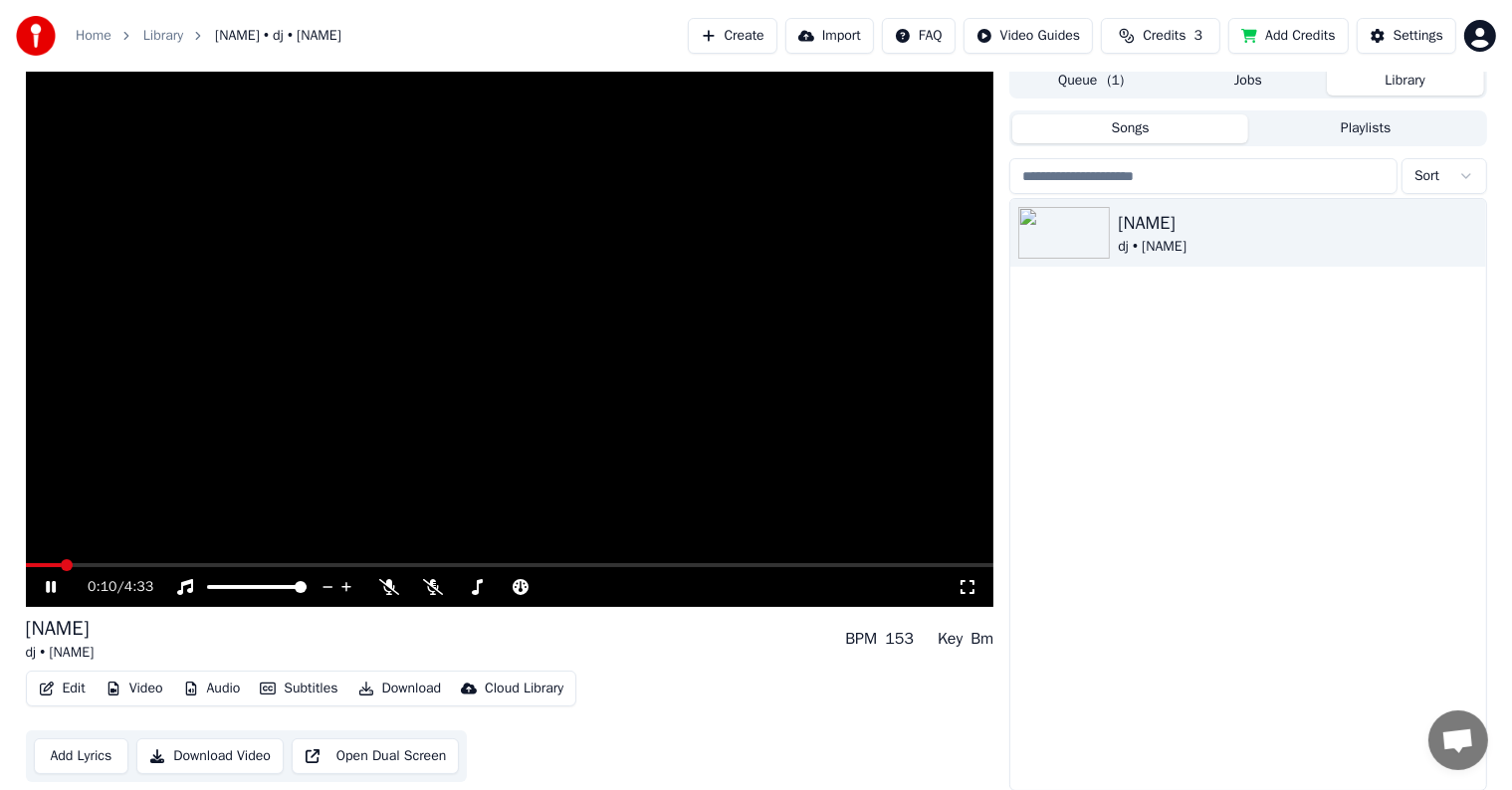 click on "Add Lyrics" at bounding box center [82, 756] 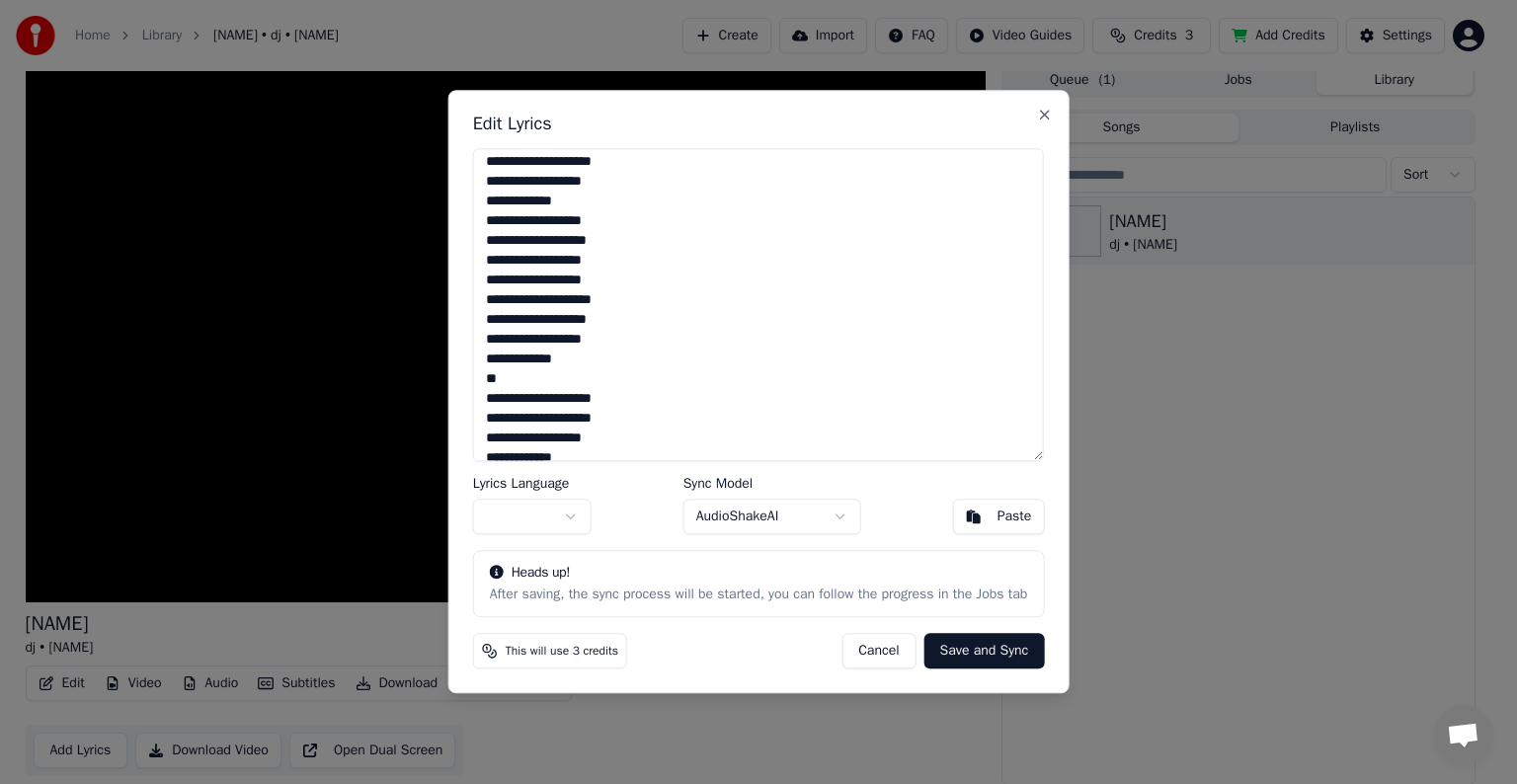 scroll, scrollTop: 0, scrollLeft: 0, axis: both 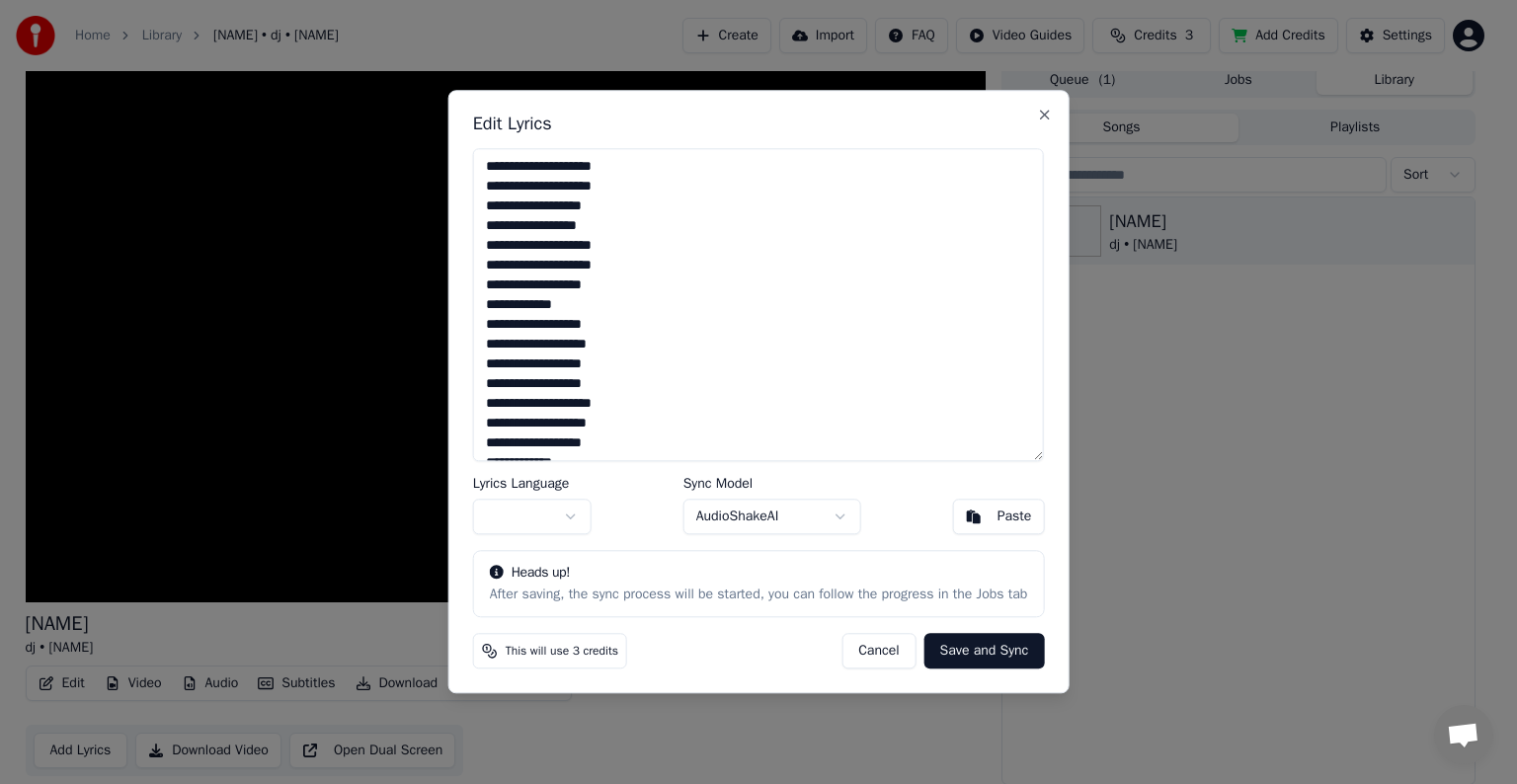 type on "**********" 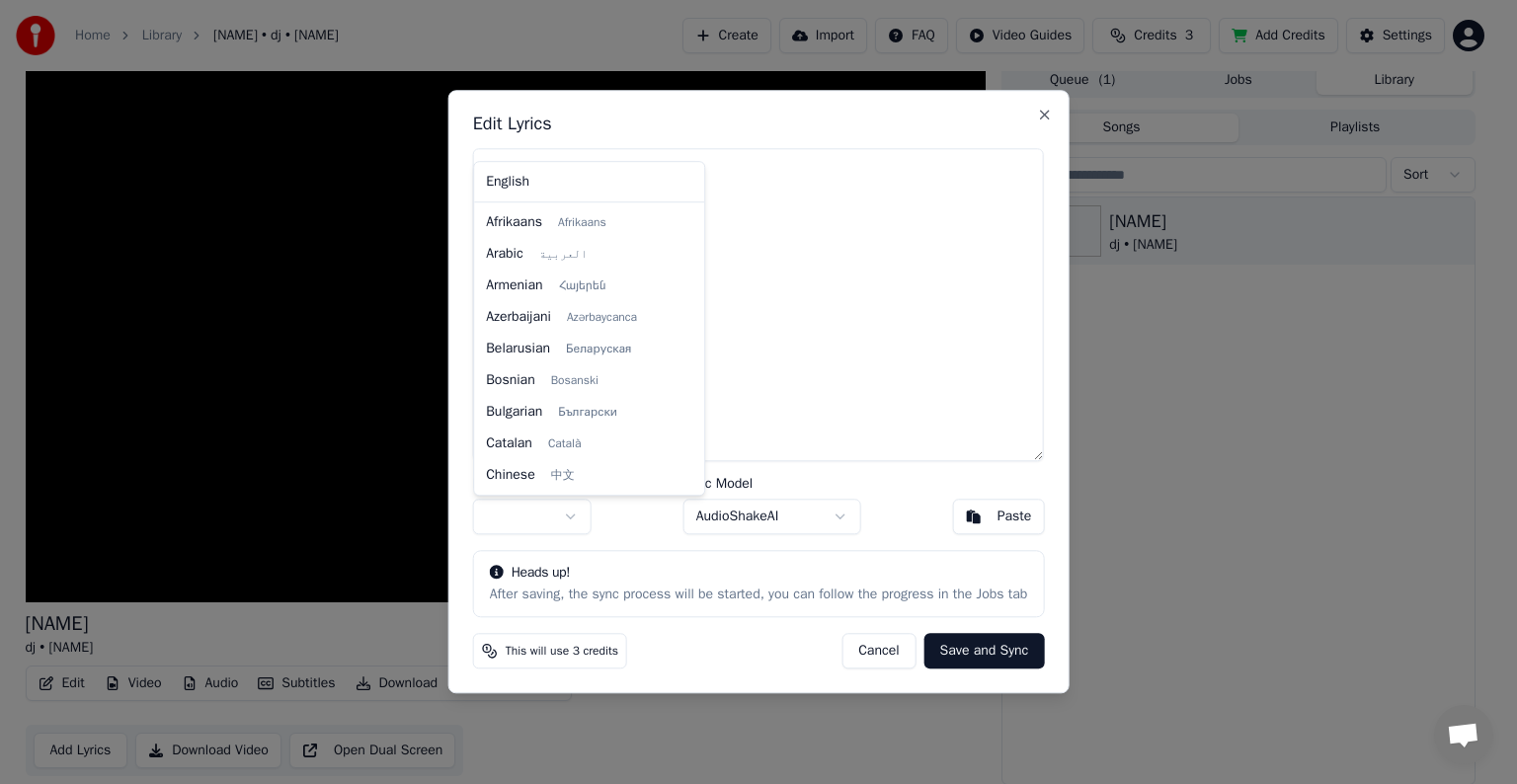 click on "**********" at bounding box center [750, 383] 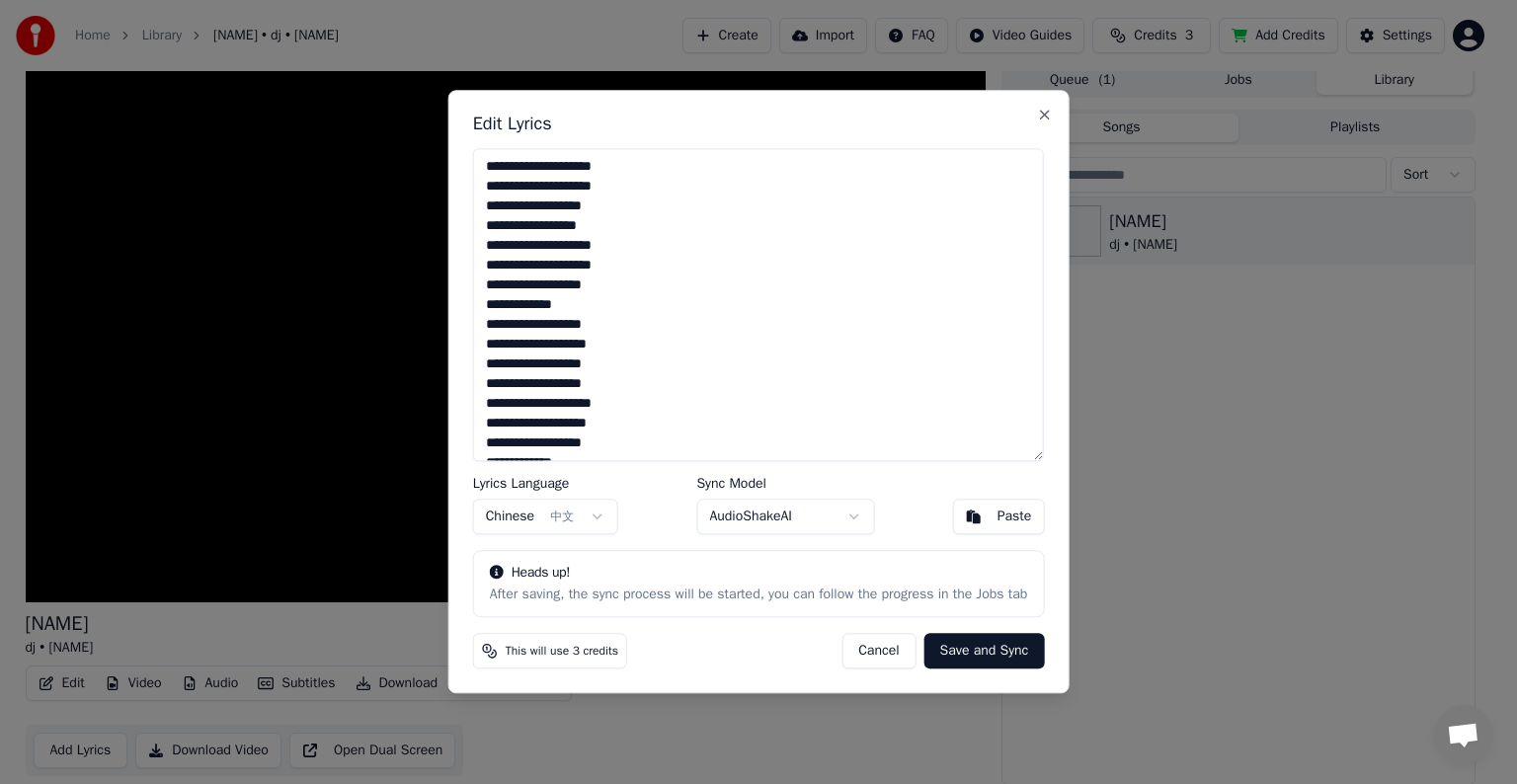 click on "Save and Sync" at bounding box center (985, 652) 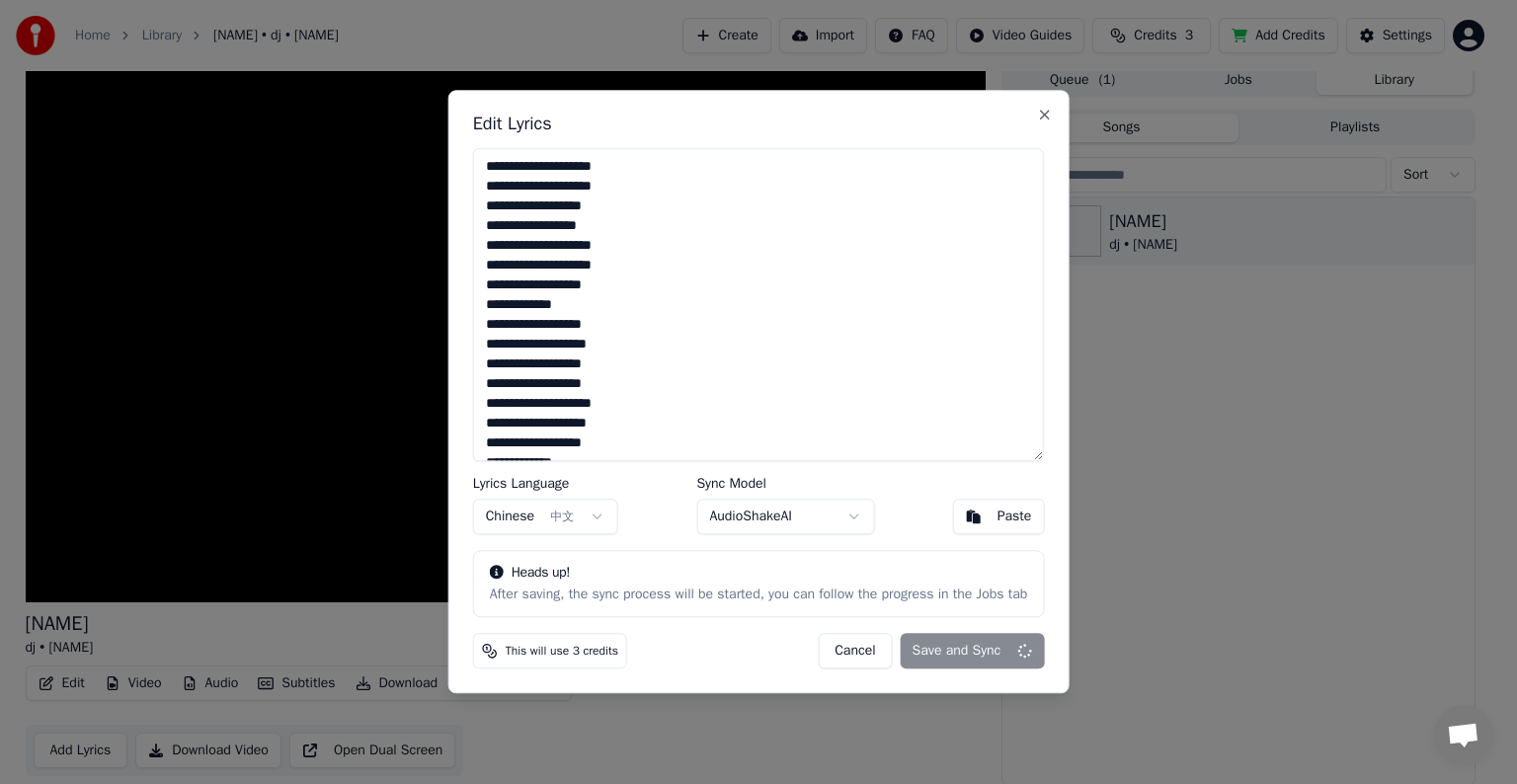 scroll, scrollTop: 1, scrollLeft: 0, axis: vertical 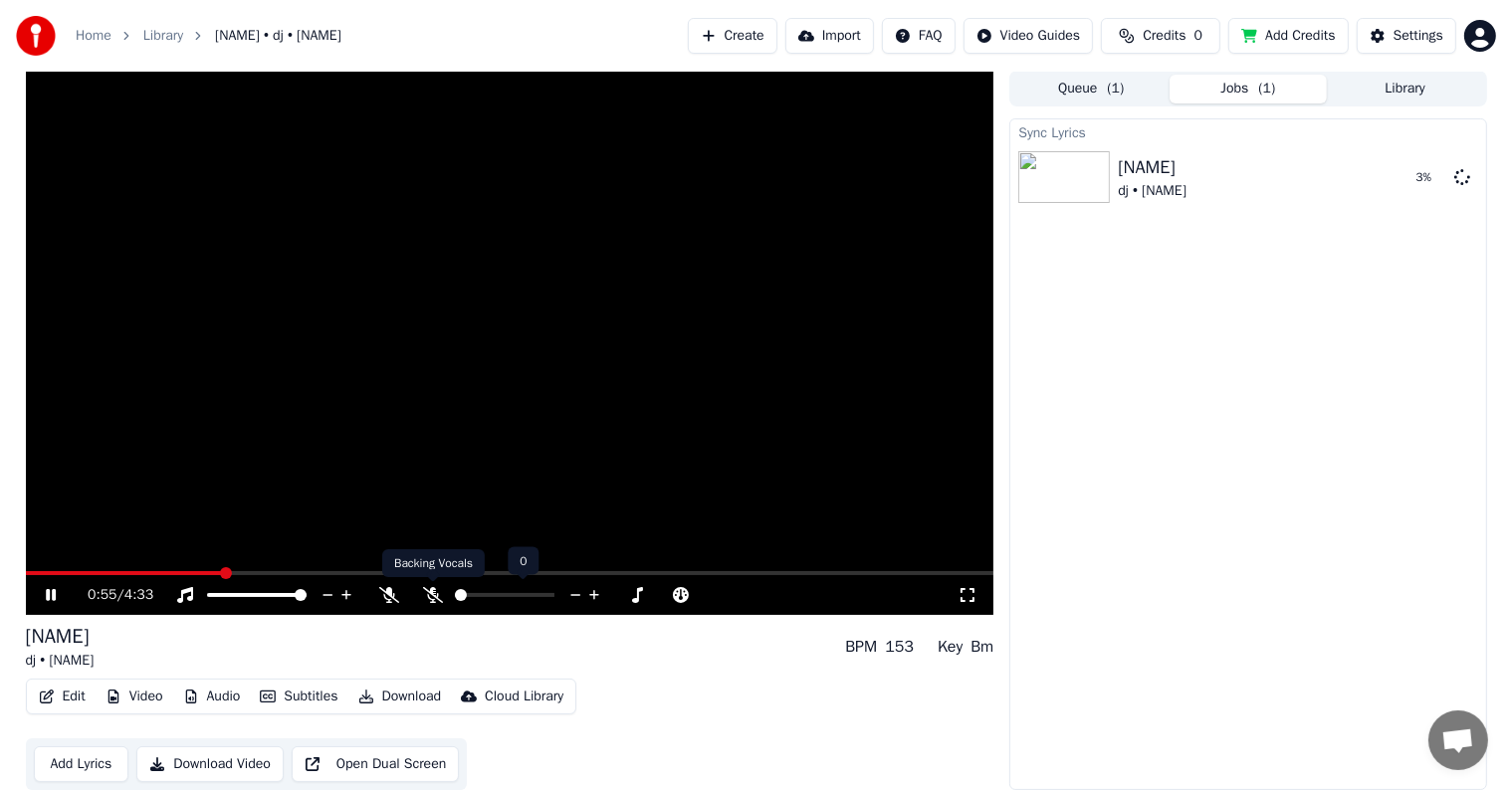 click 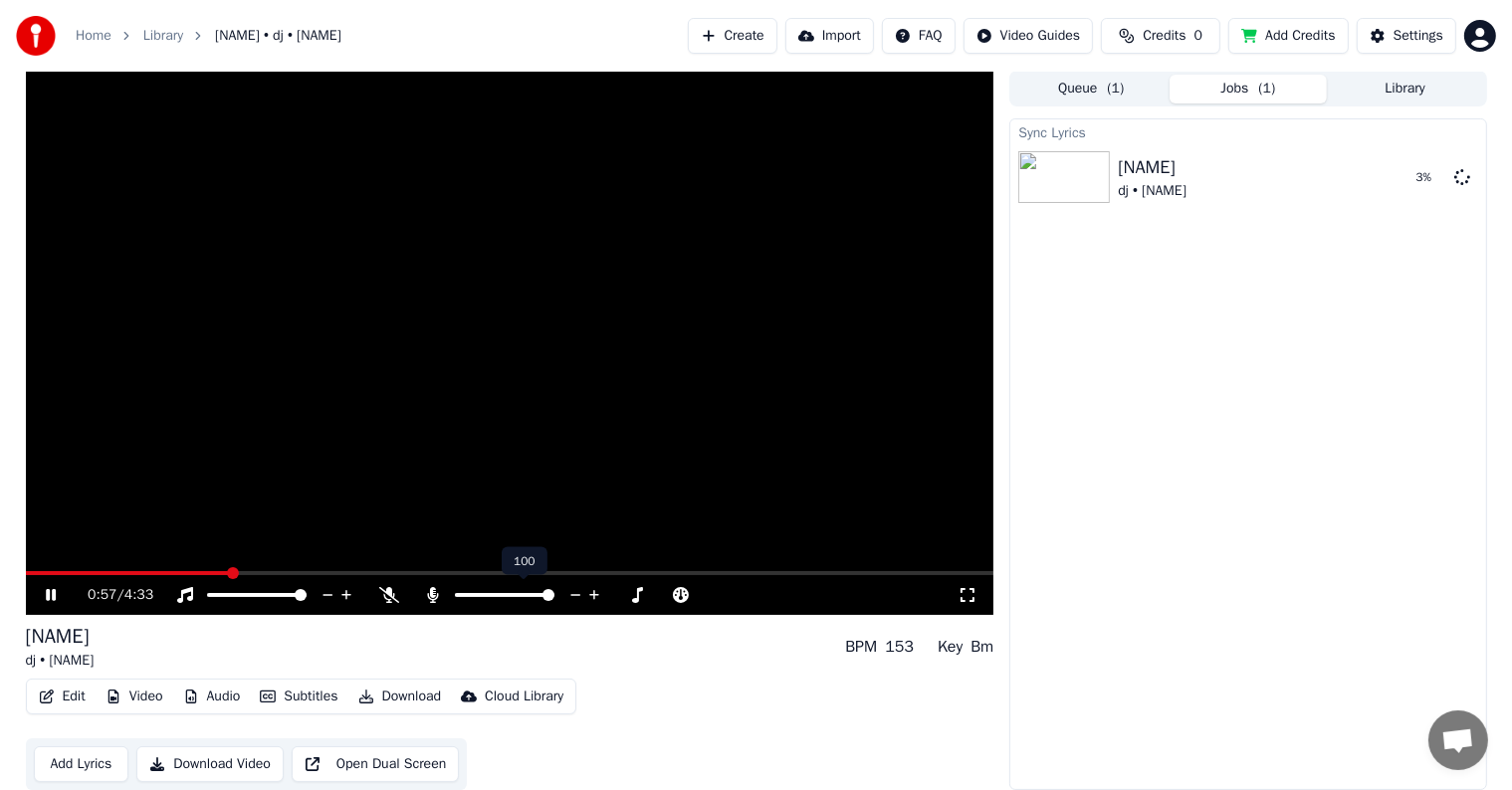 click 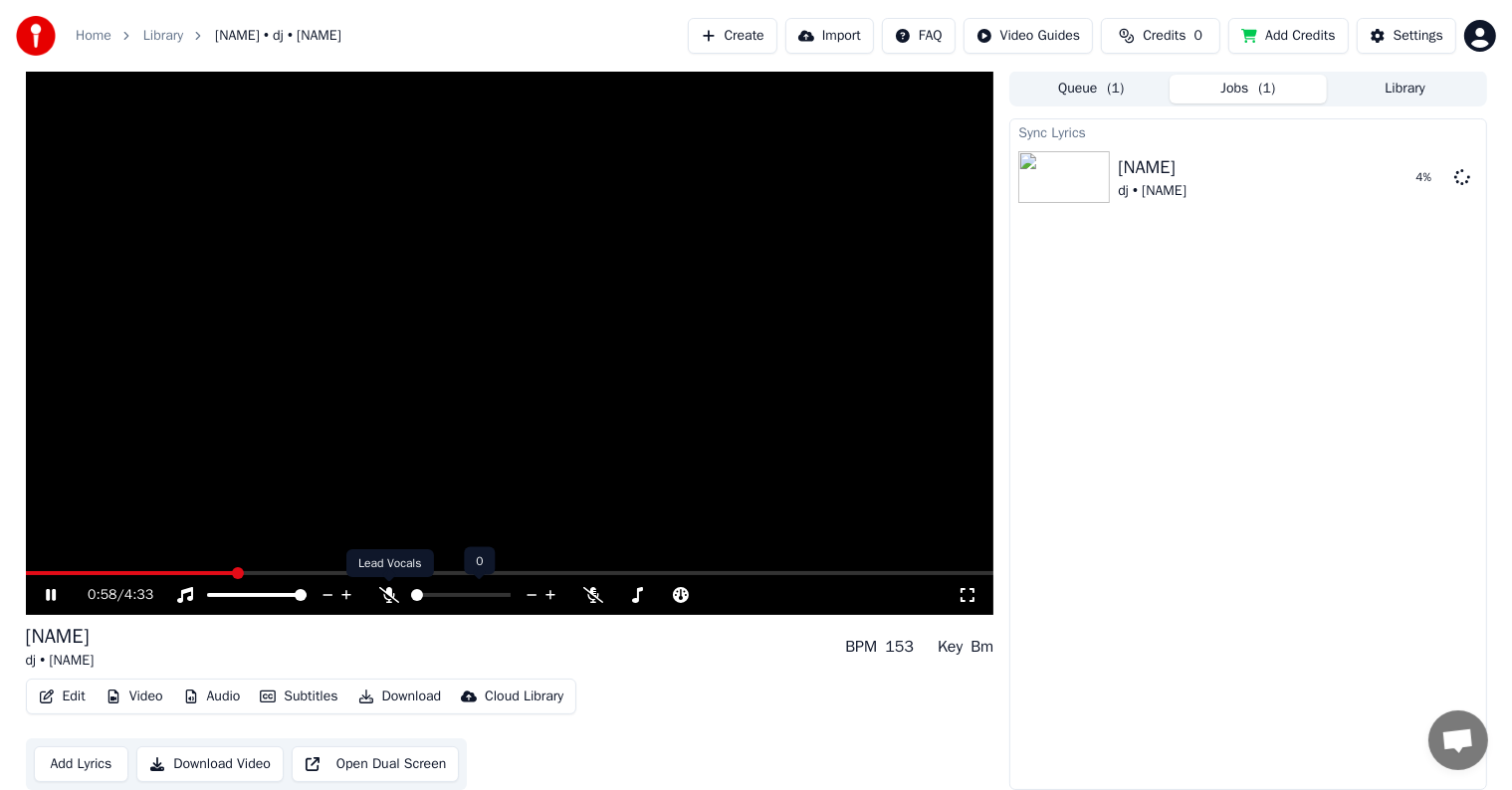 click at bounding box center [389, 582] 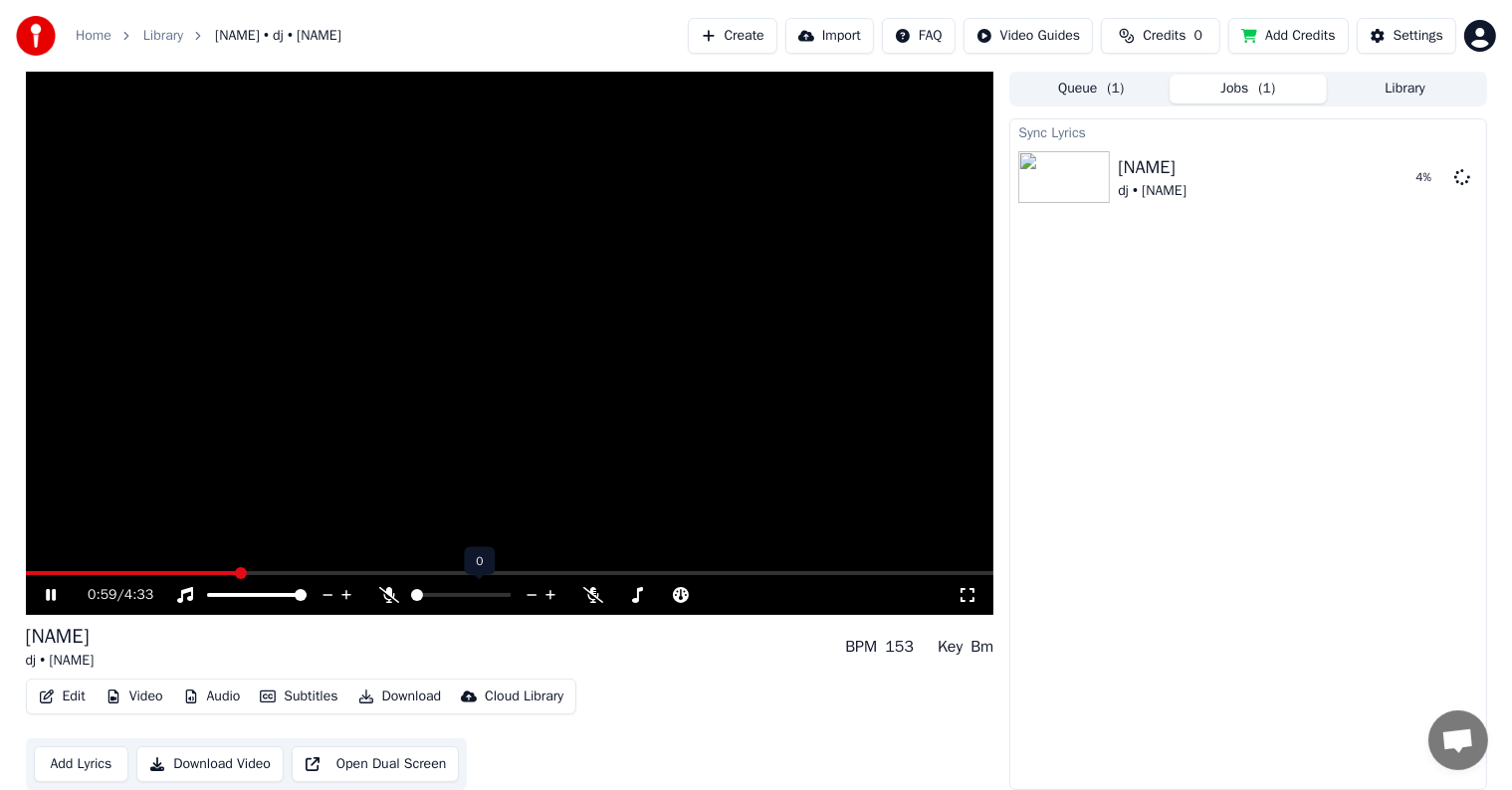 click 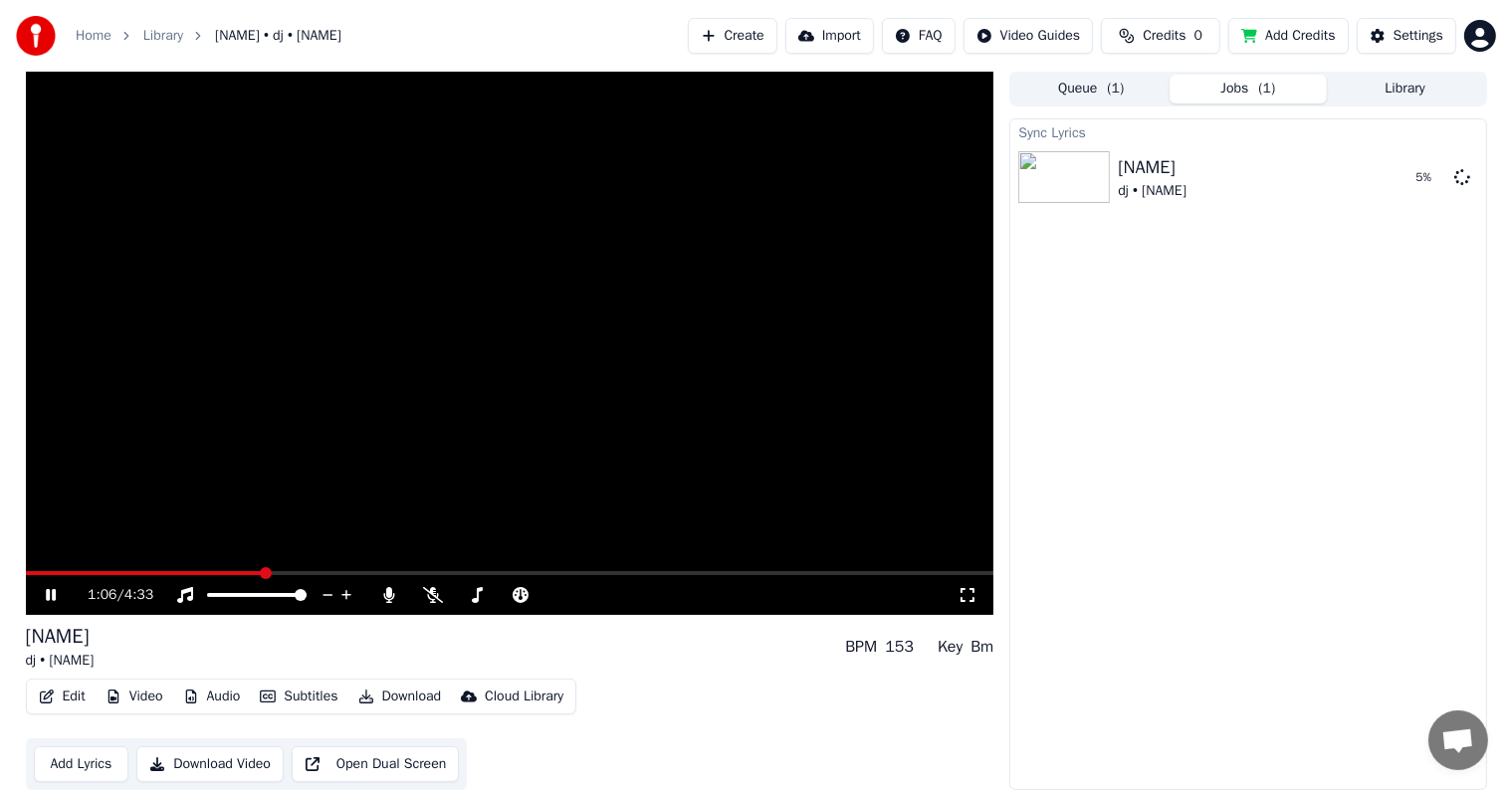 click at bounding box center [510, 342] 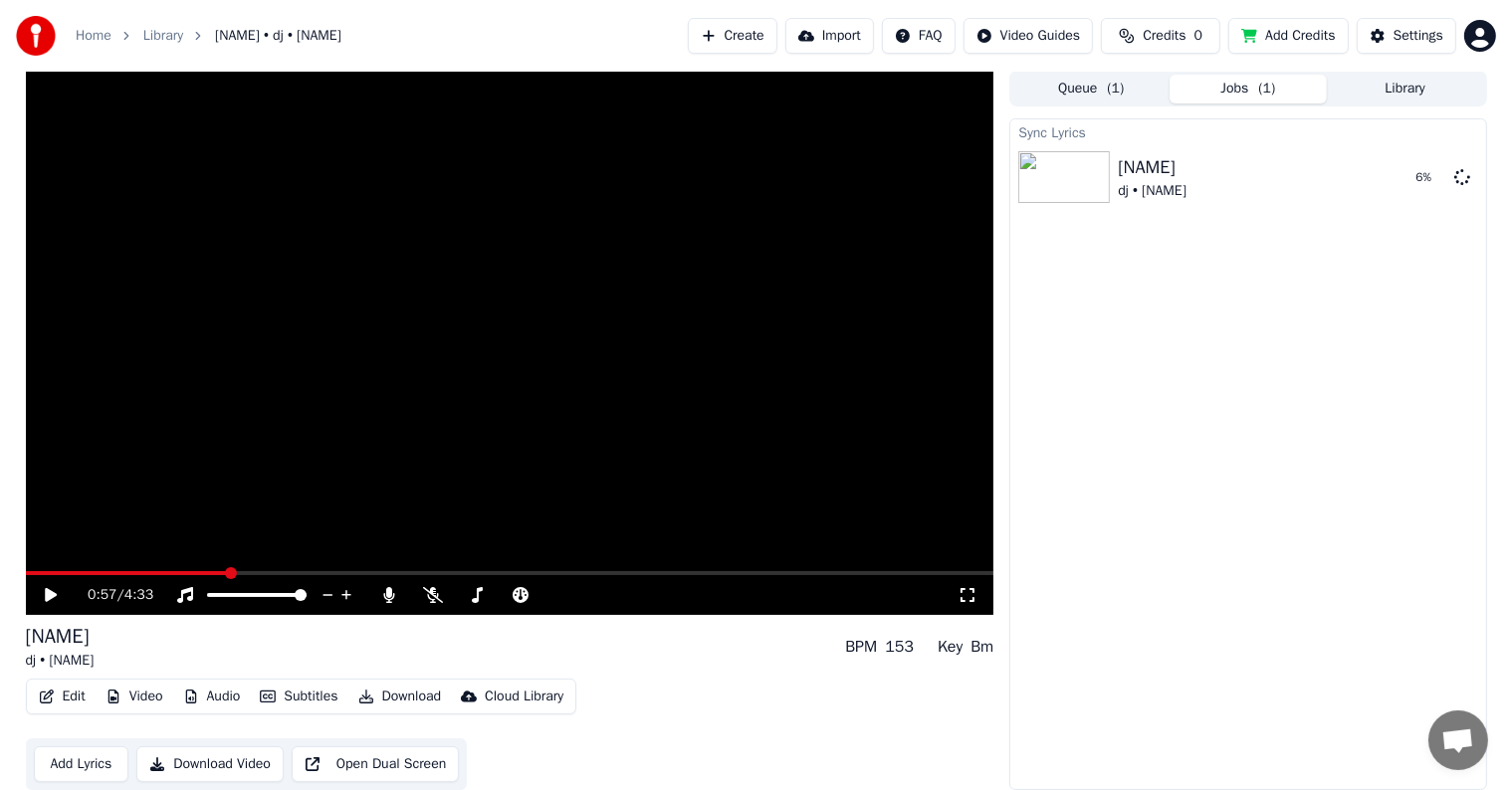 click at bounding box center (126, 573) 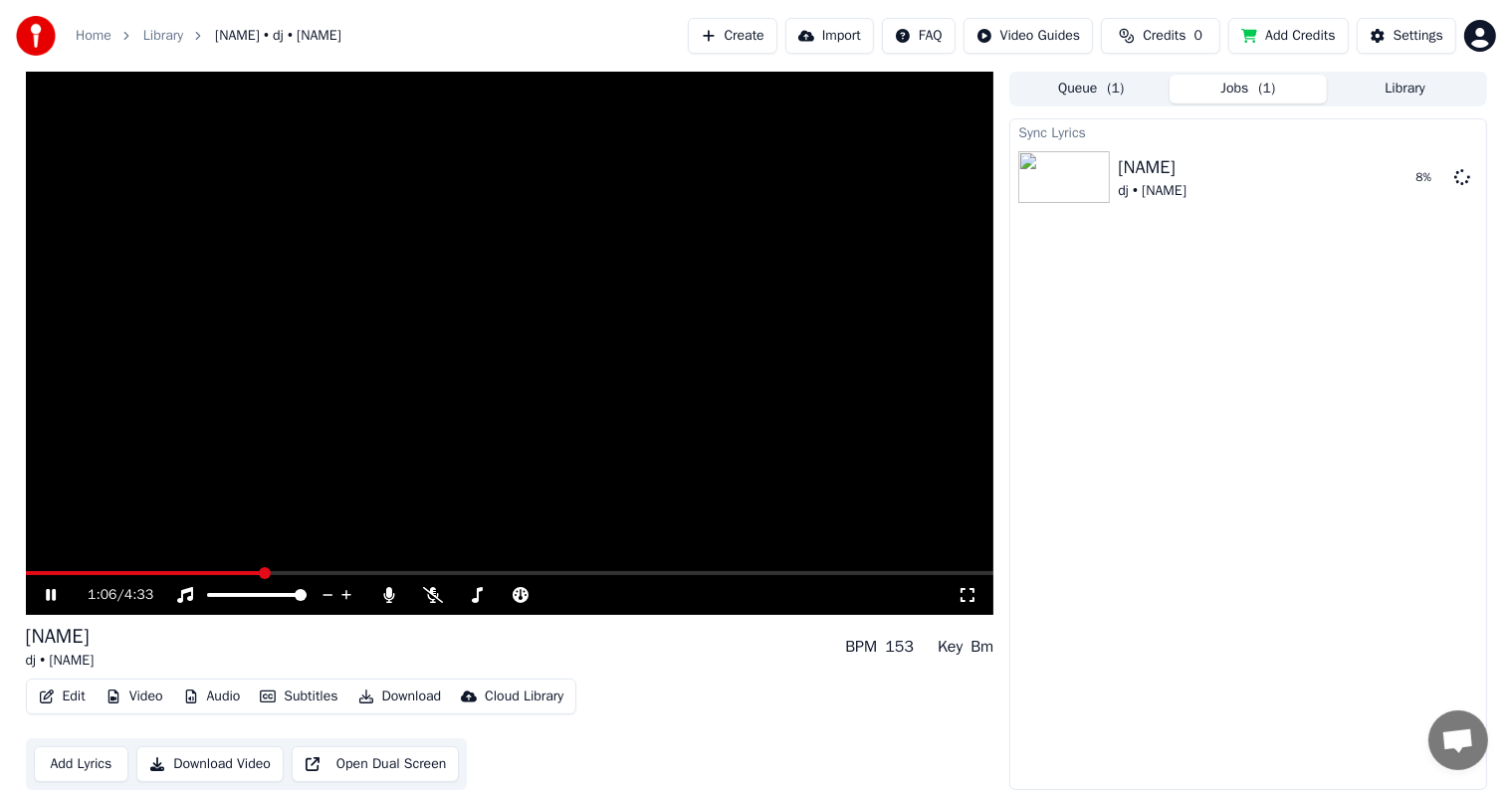 click on "Add Lyrics" at bounding box center [82, 764] 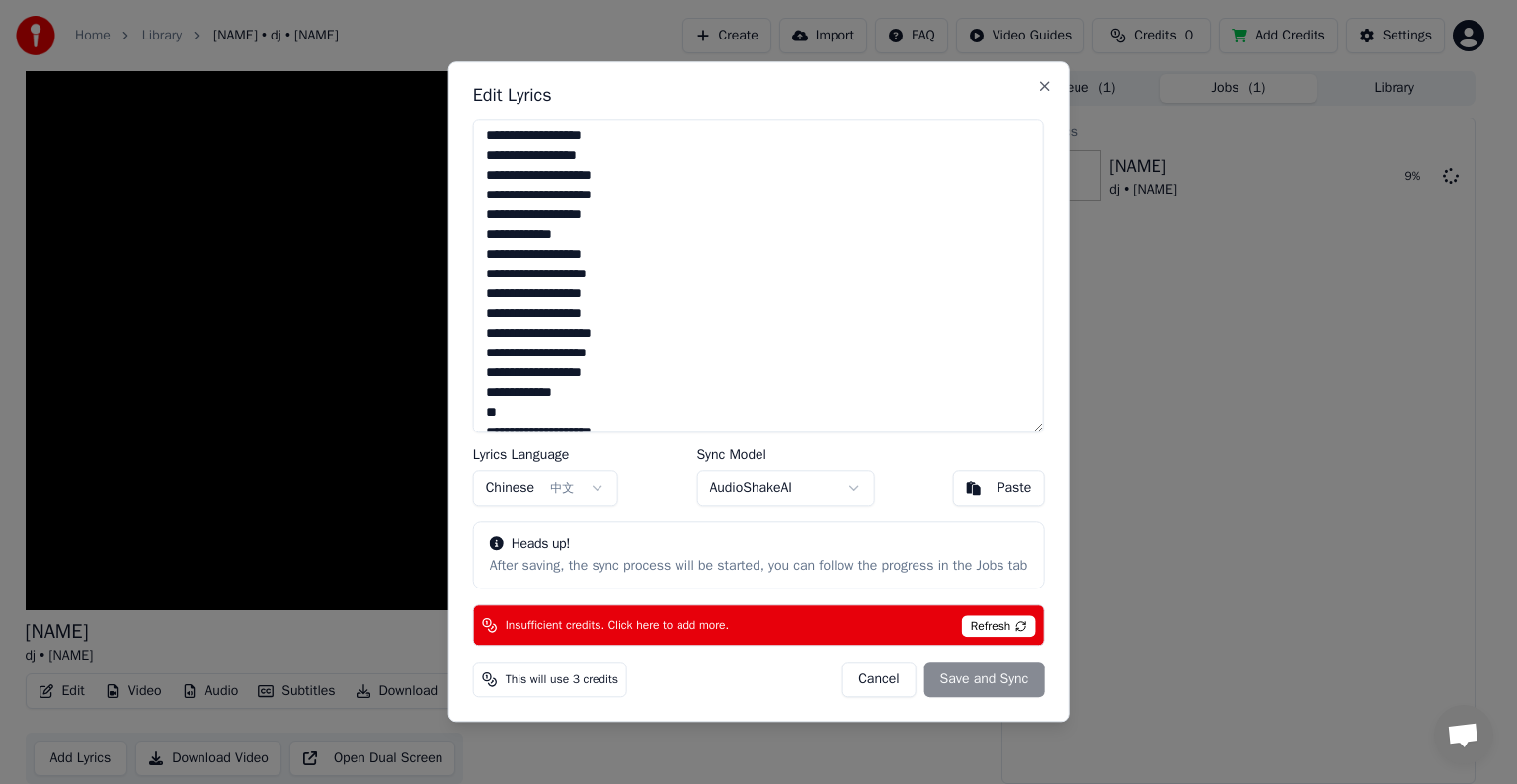 scroll, scrollTop: 0, scrollLeft: 0, axis: both 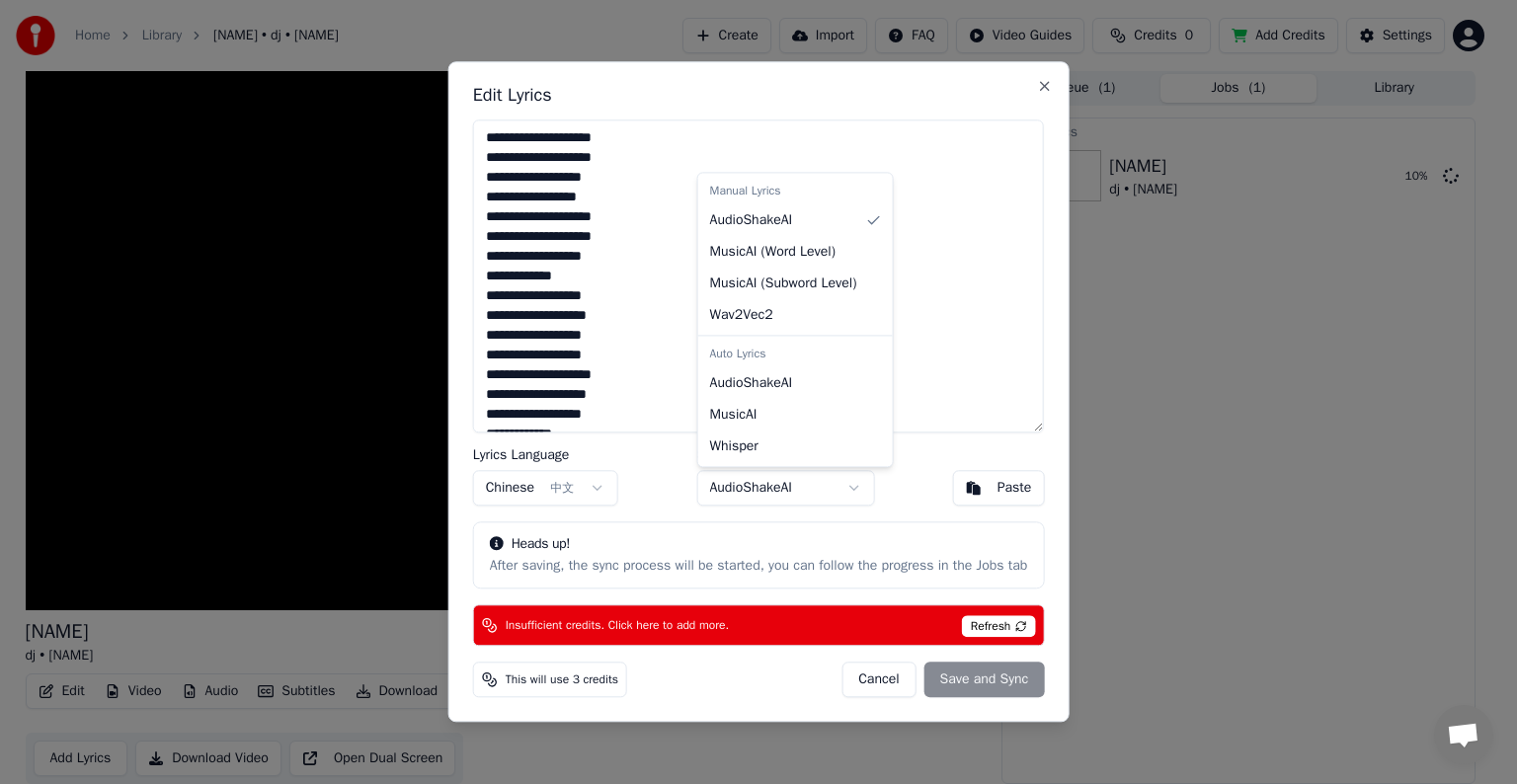click on "**********" at bounding box center (750, 391) 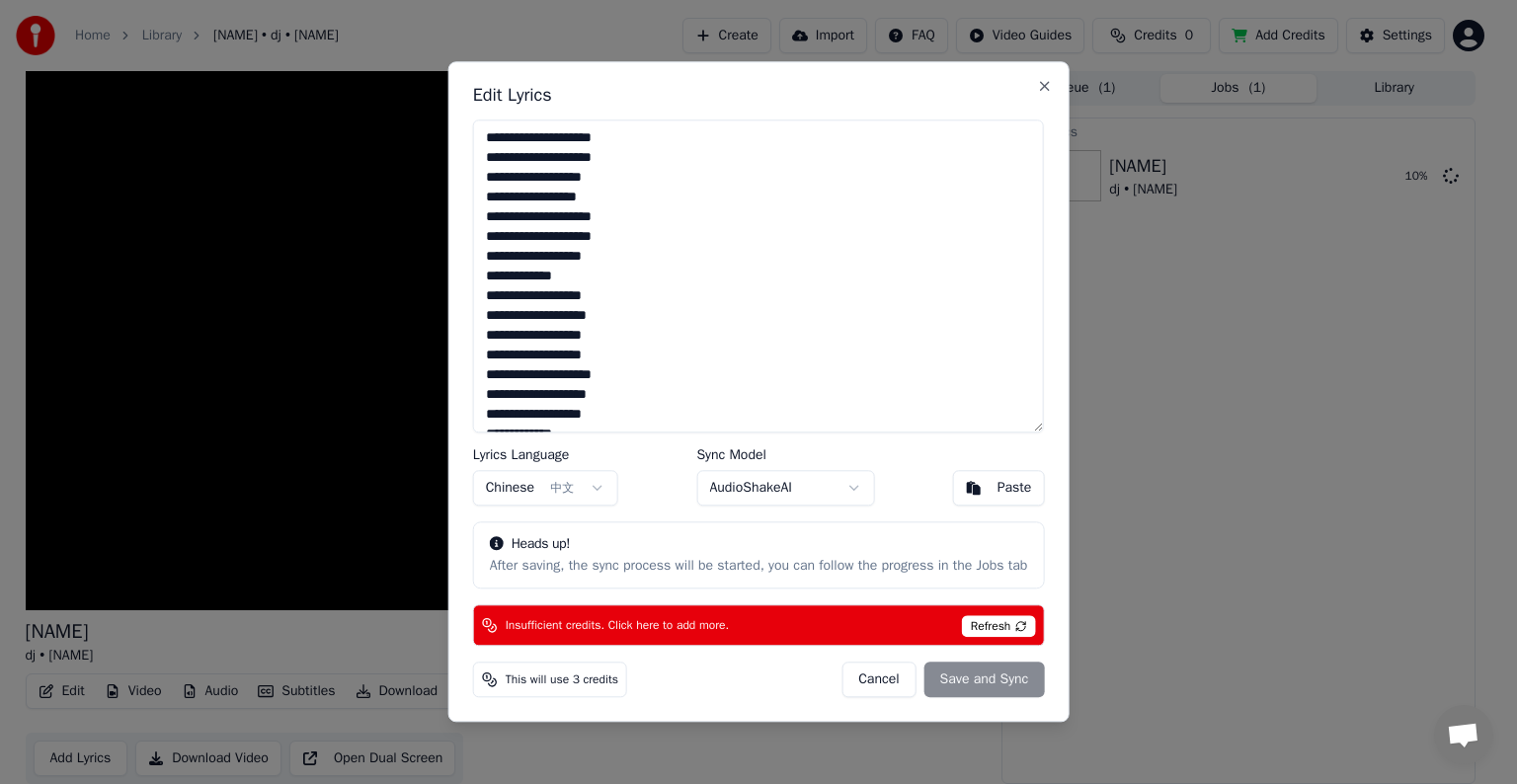 click on "**********" at bounding box center [750, 391] 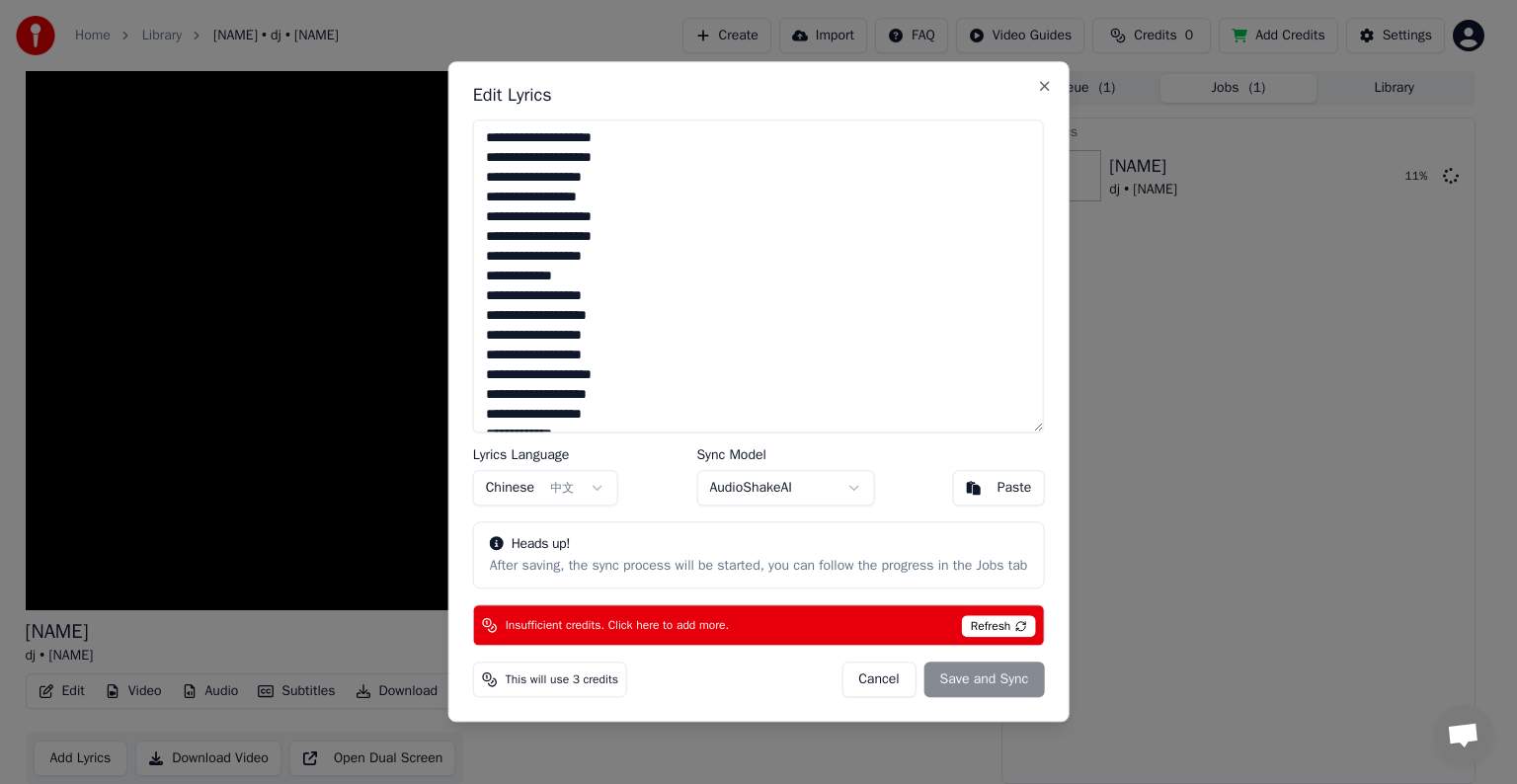 click on "Cancel" at bounding box center [878, 680] 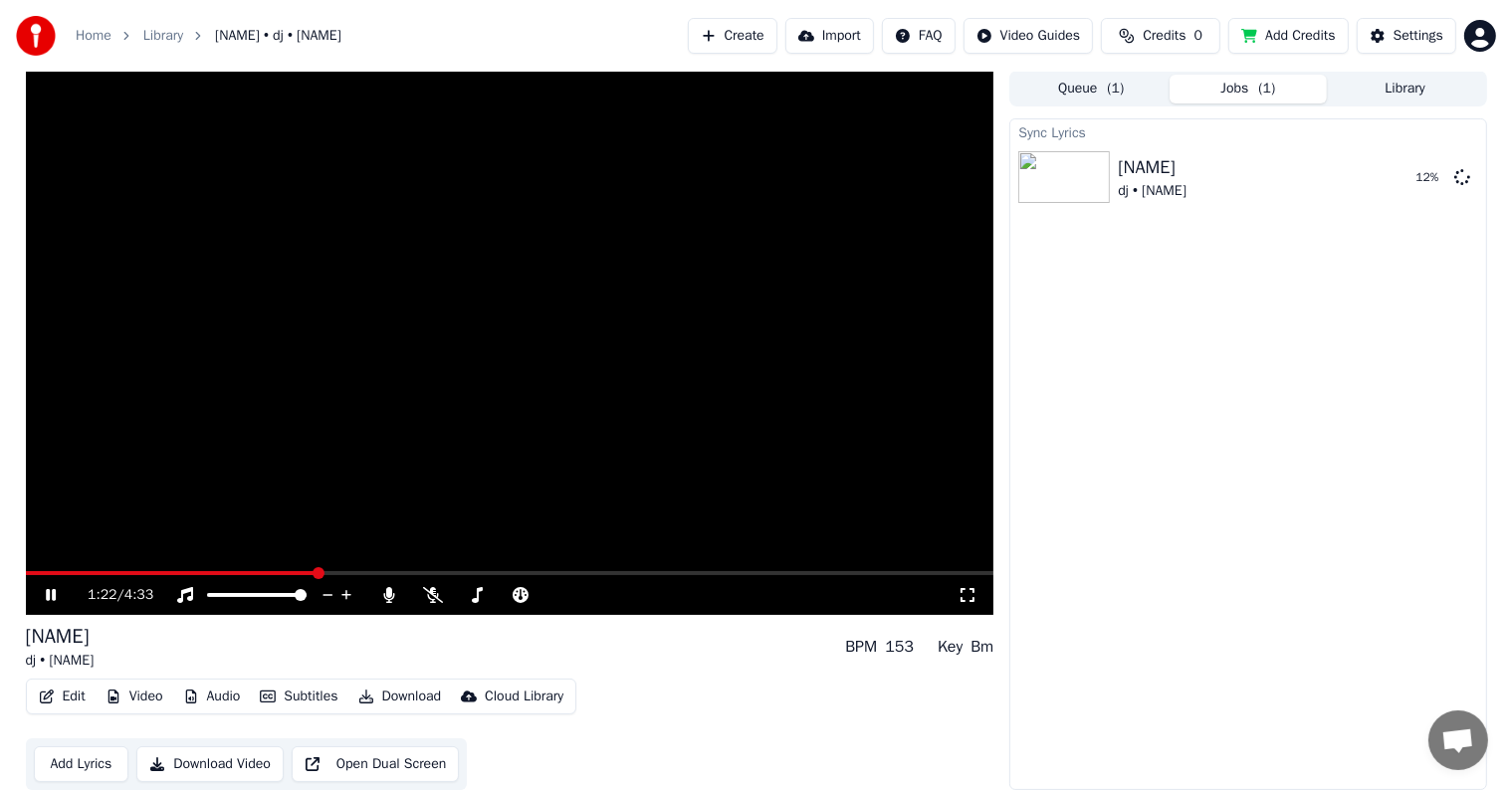 click on "BPM 153" at bounding box center (879, 647) 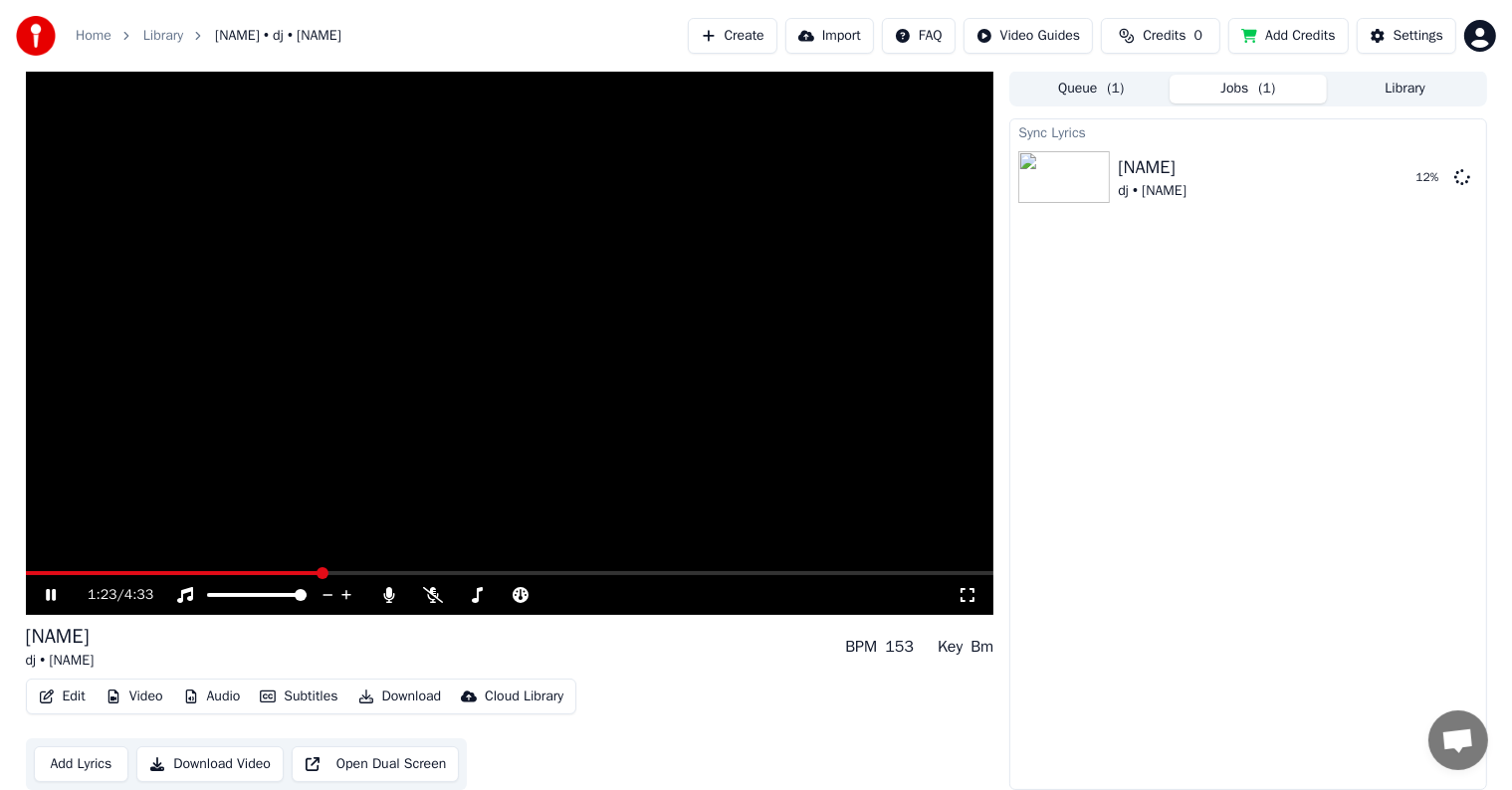 click on "153" at bounding box center [899, 647] 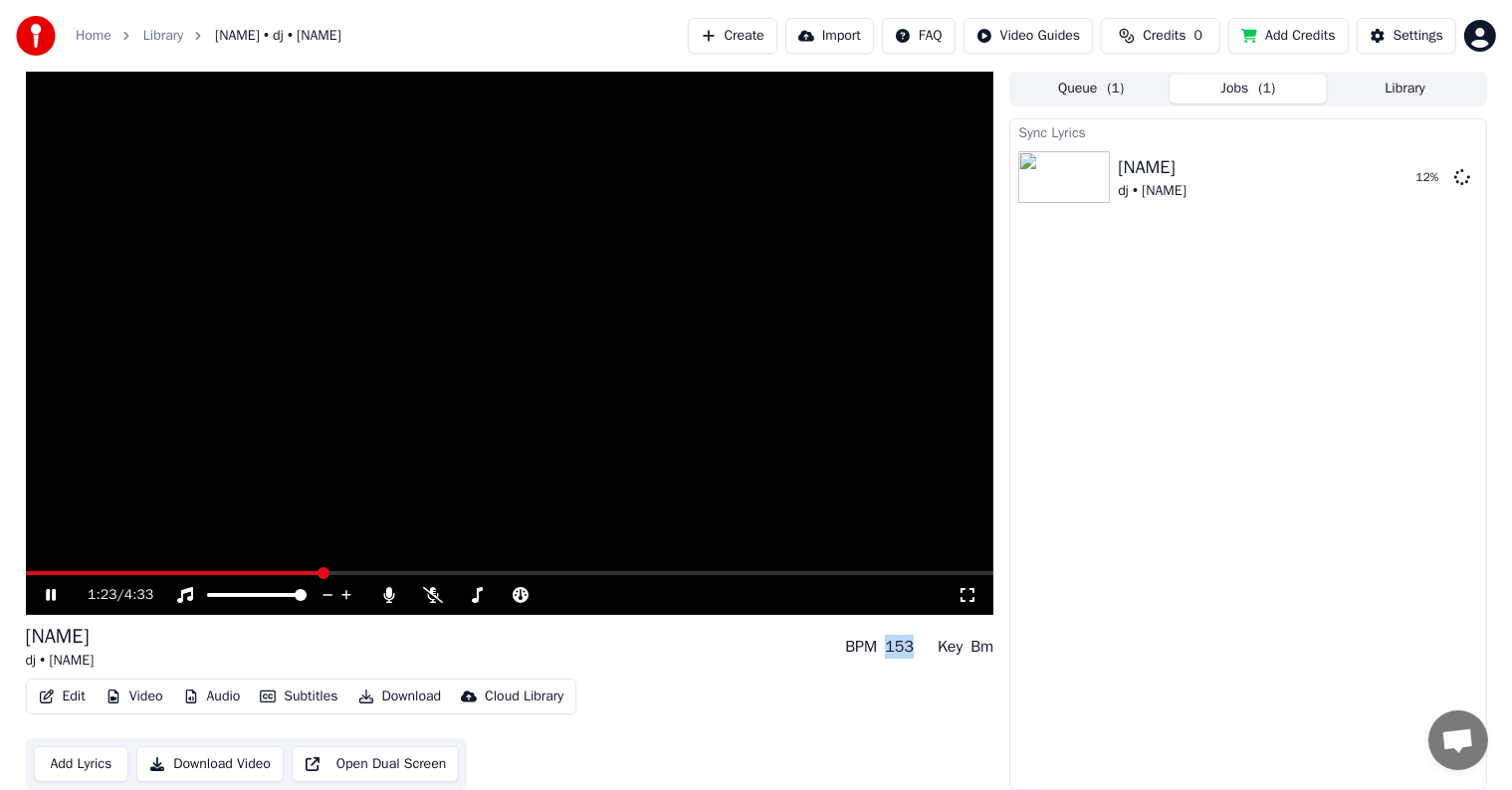click on "153" at bounding box center (899, 647) 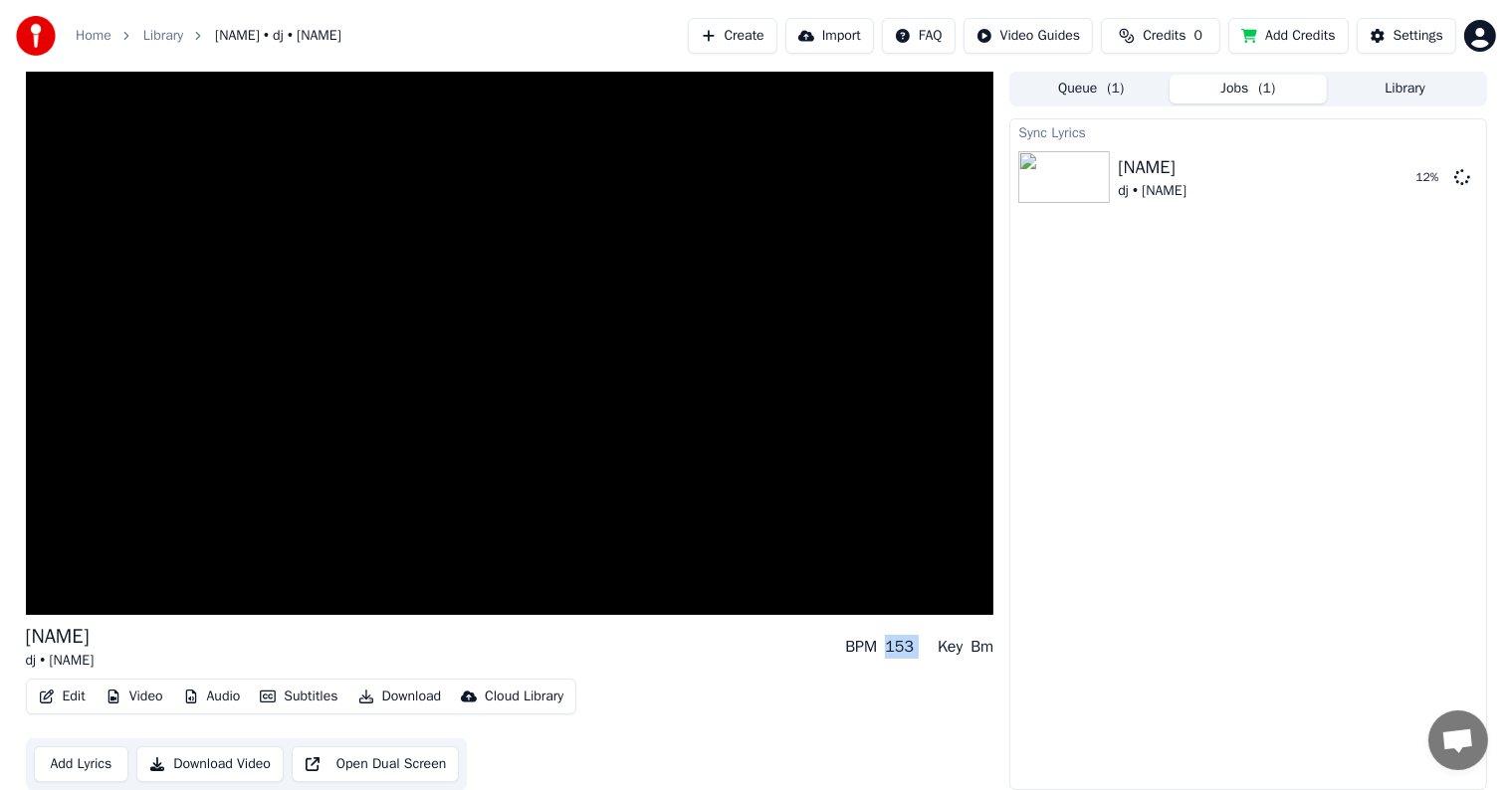 click on "153" at bounding box center [899, 647] 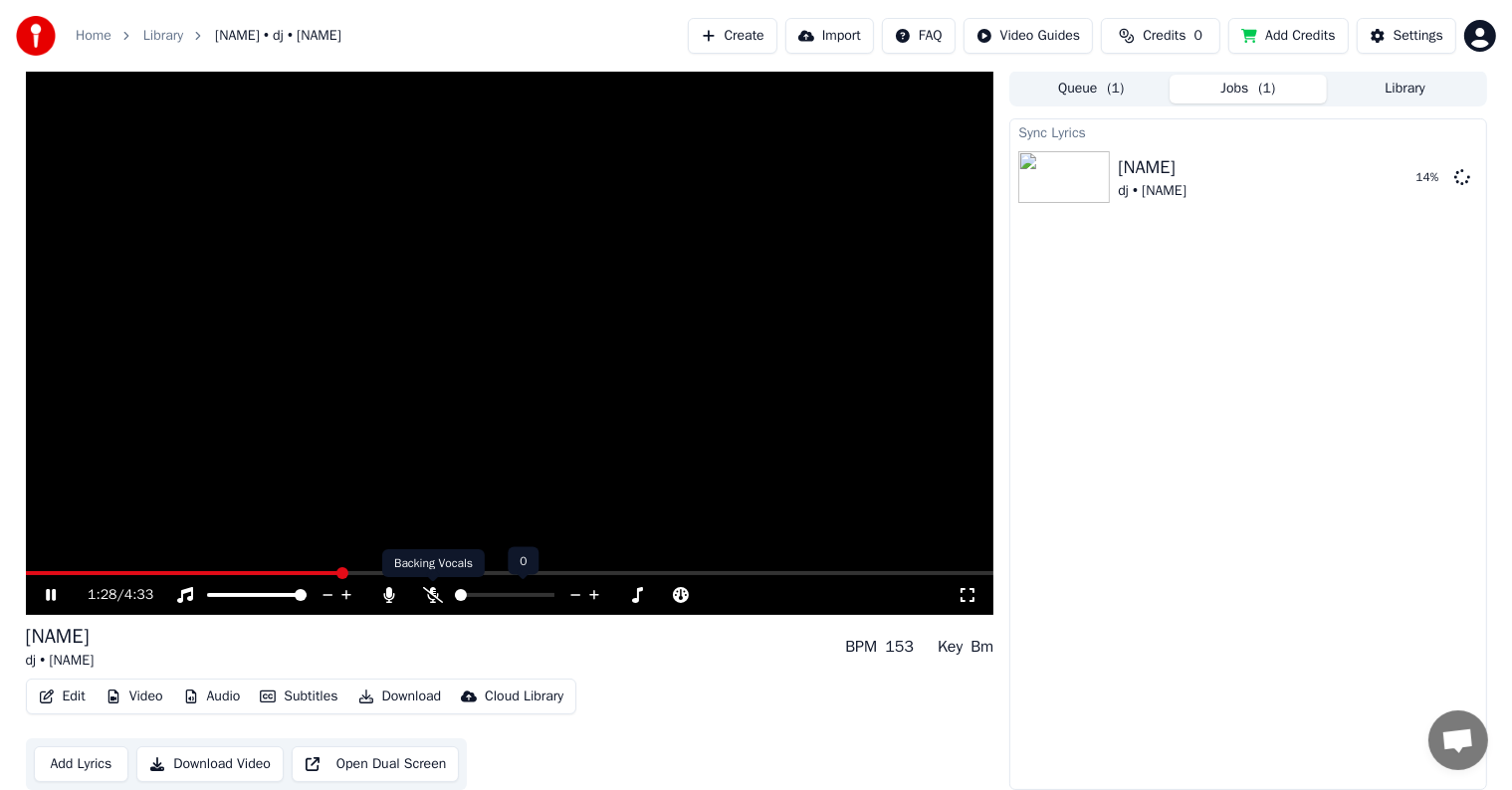 click 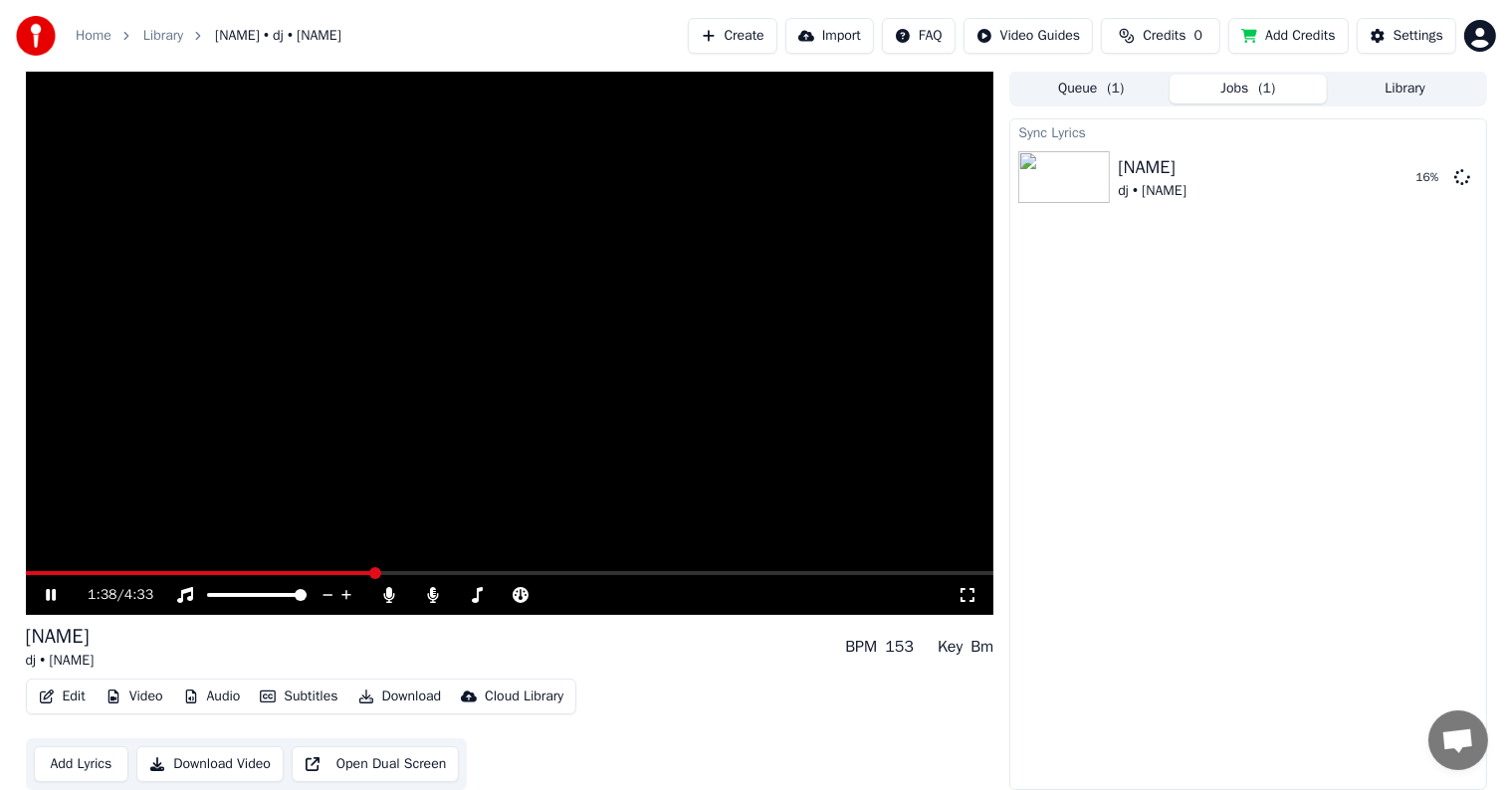 click on "Add Lyrics" at bounding box center (82, 764) 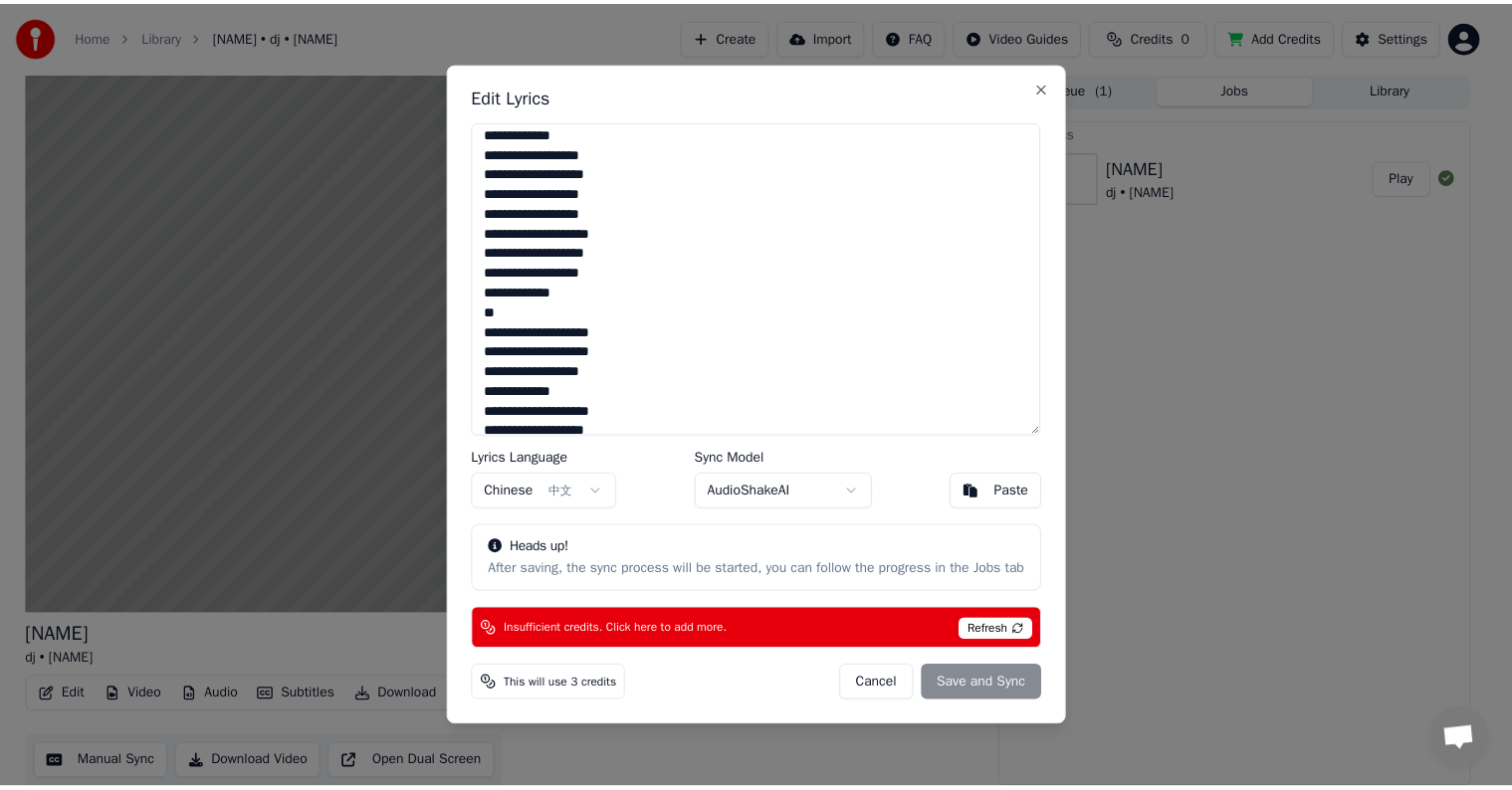 scroll, scrollTop: 147, scrollLeft: 0, axis: vertical 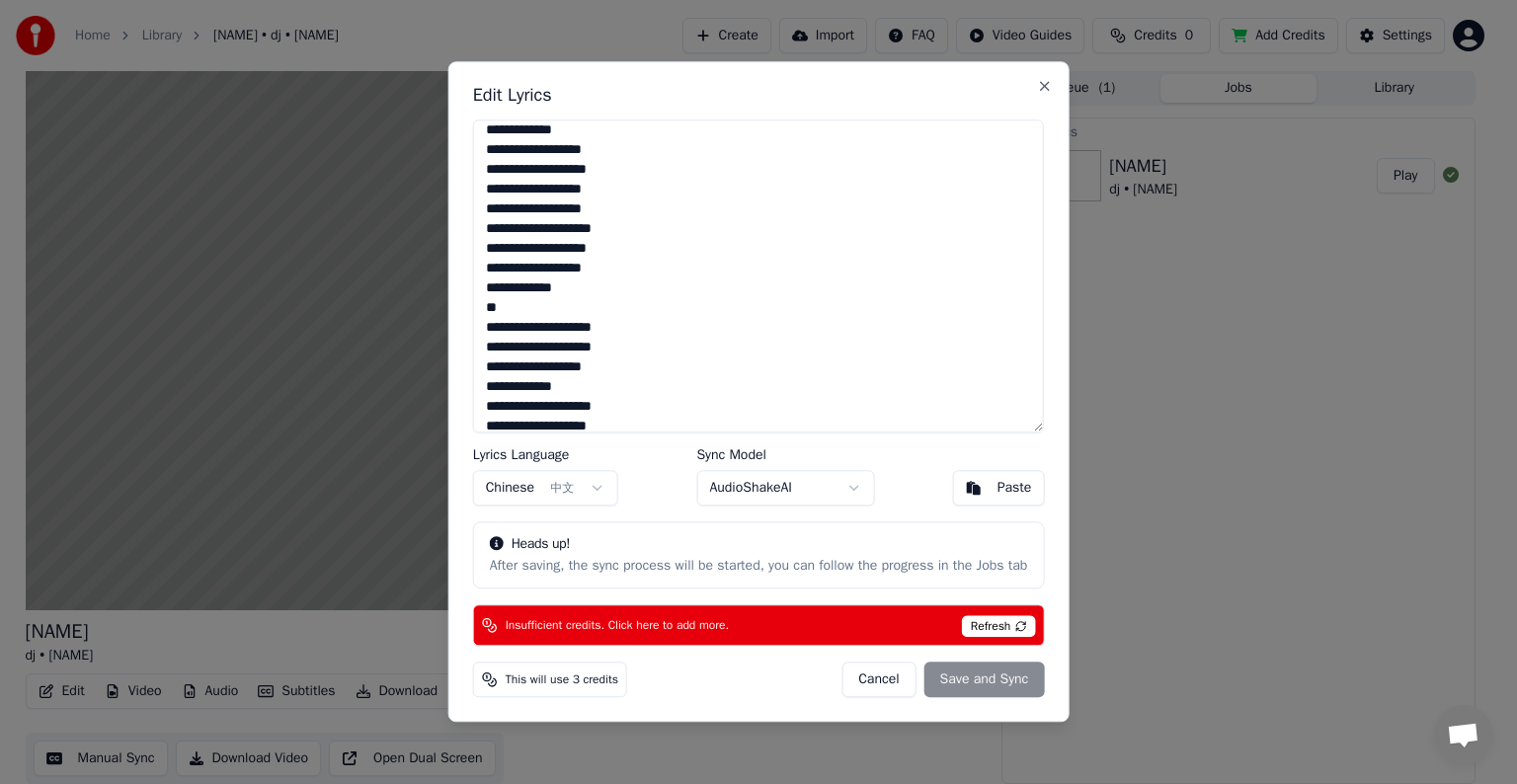 click on "Cancel" at bounding box center (878, 680) 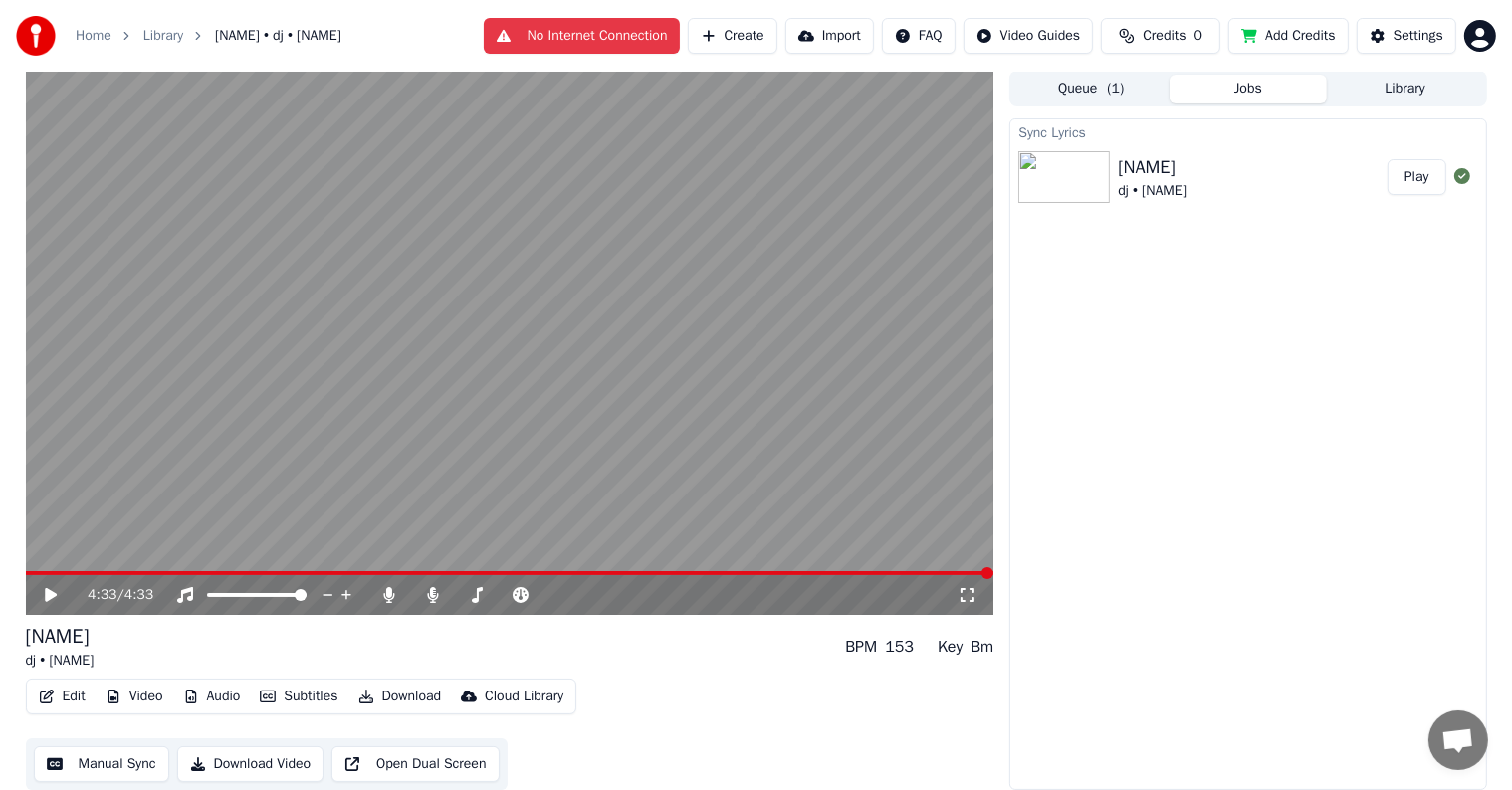 click 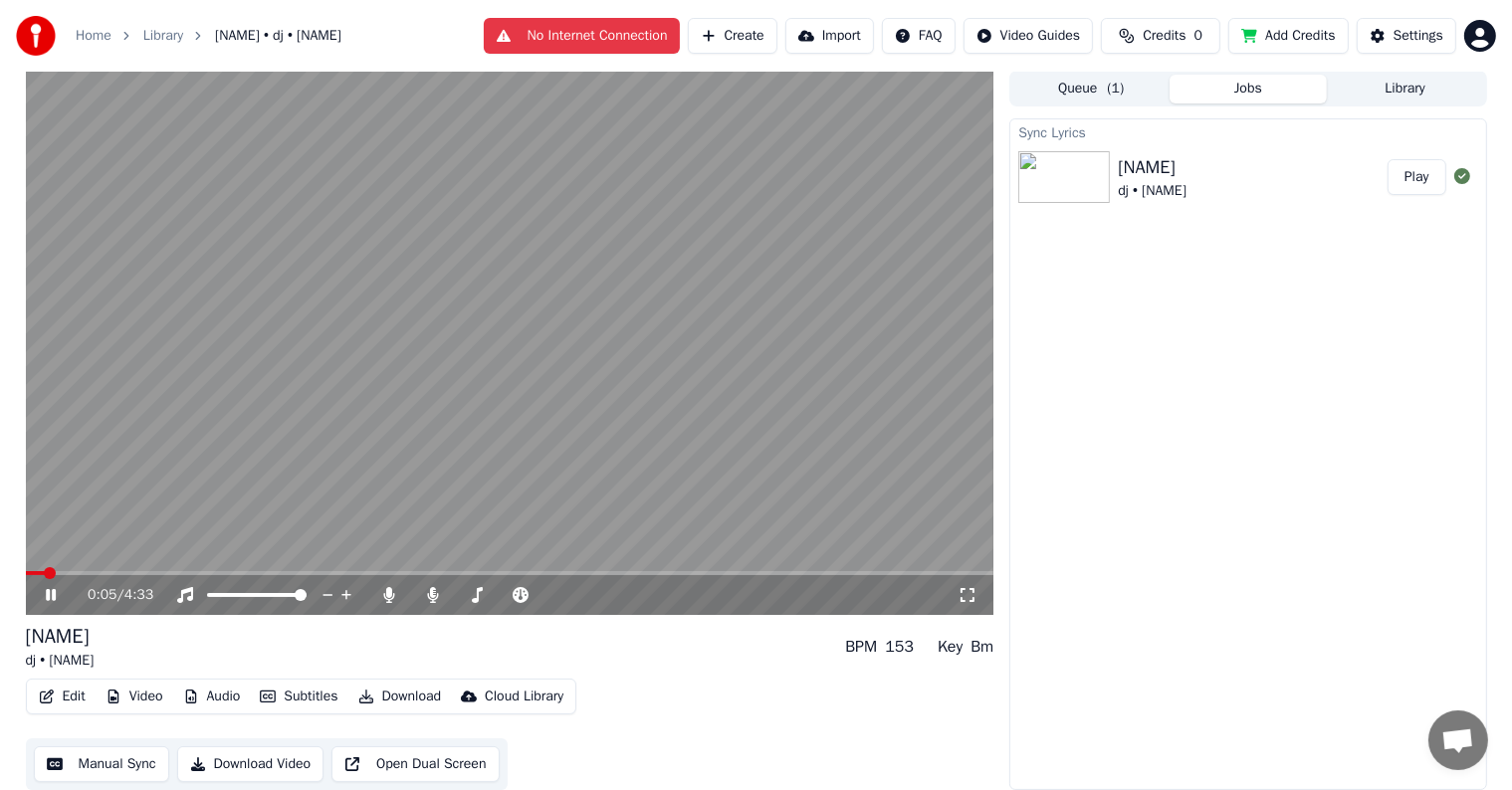 click on "Manual Sync" at bounding box center [102, 764] 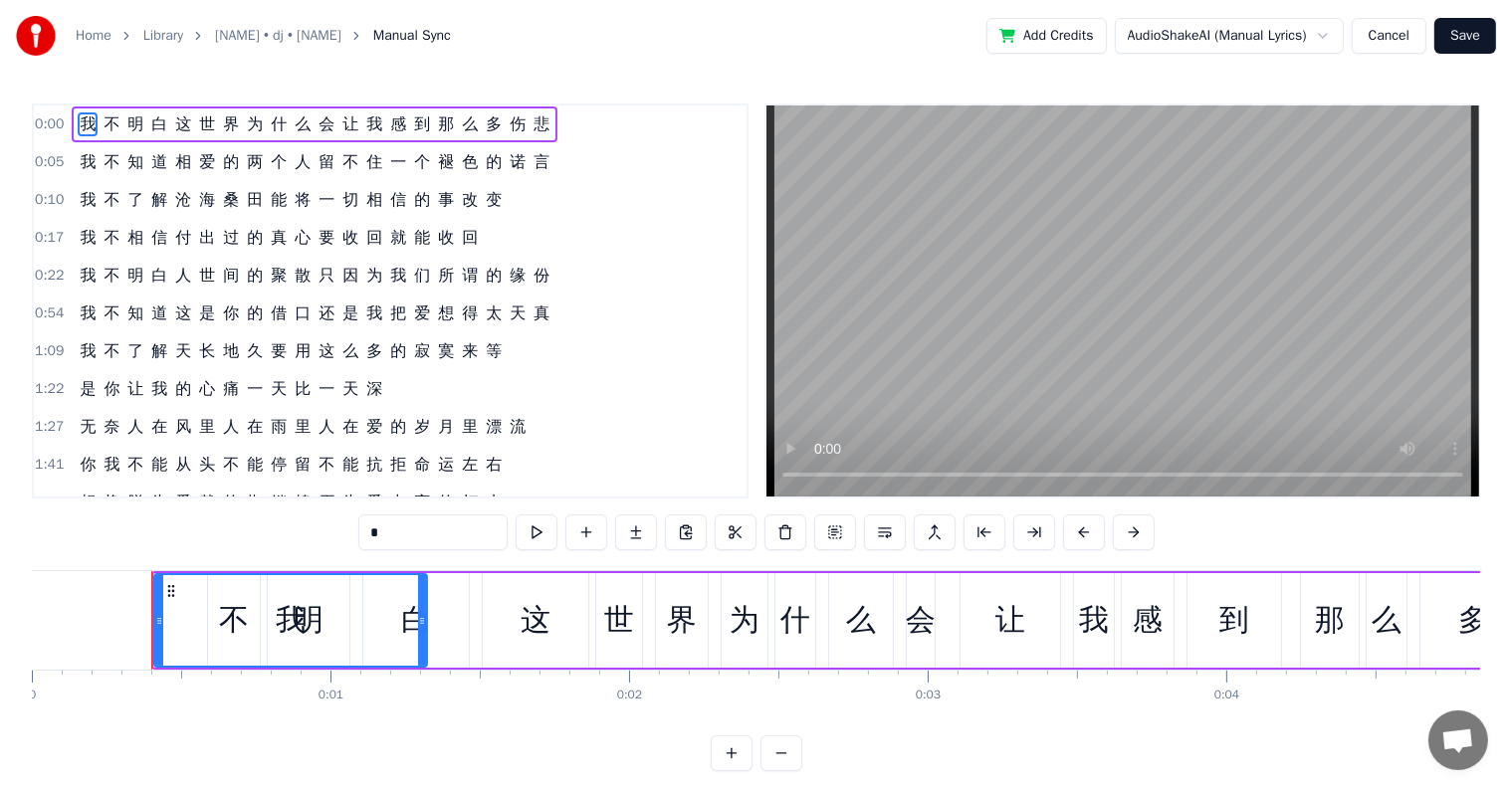 drag, startPoint x: 195, startPoint y: 634, endPoint x: 422, endPoint y: 659, distance: 228.3725 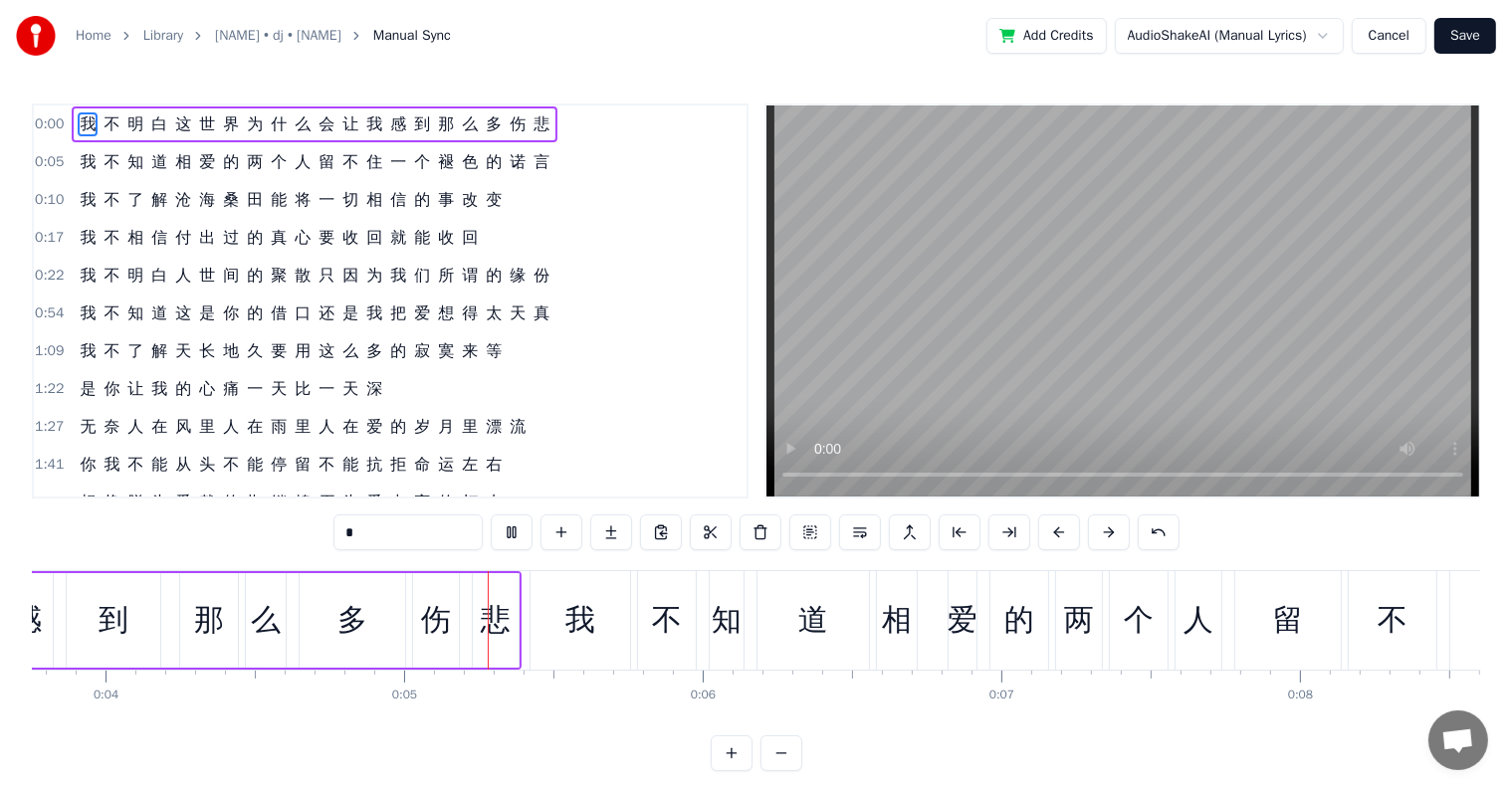 scroll, scrollTop: 0, scrollLeft: 1266, axis: horizontal 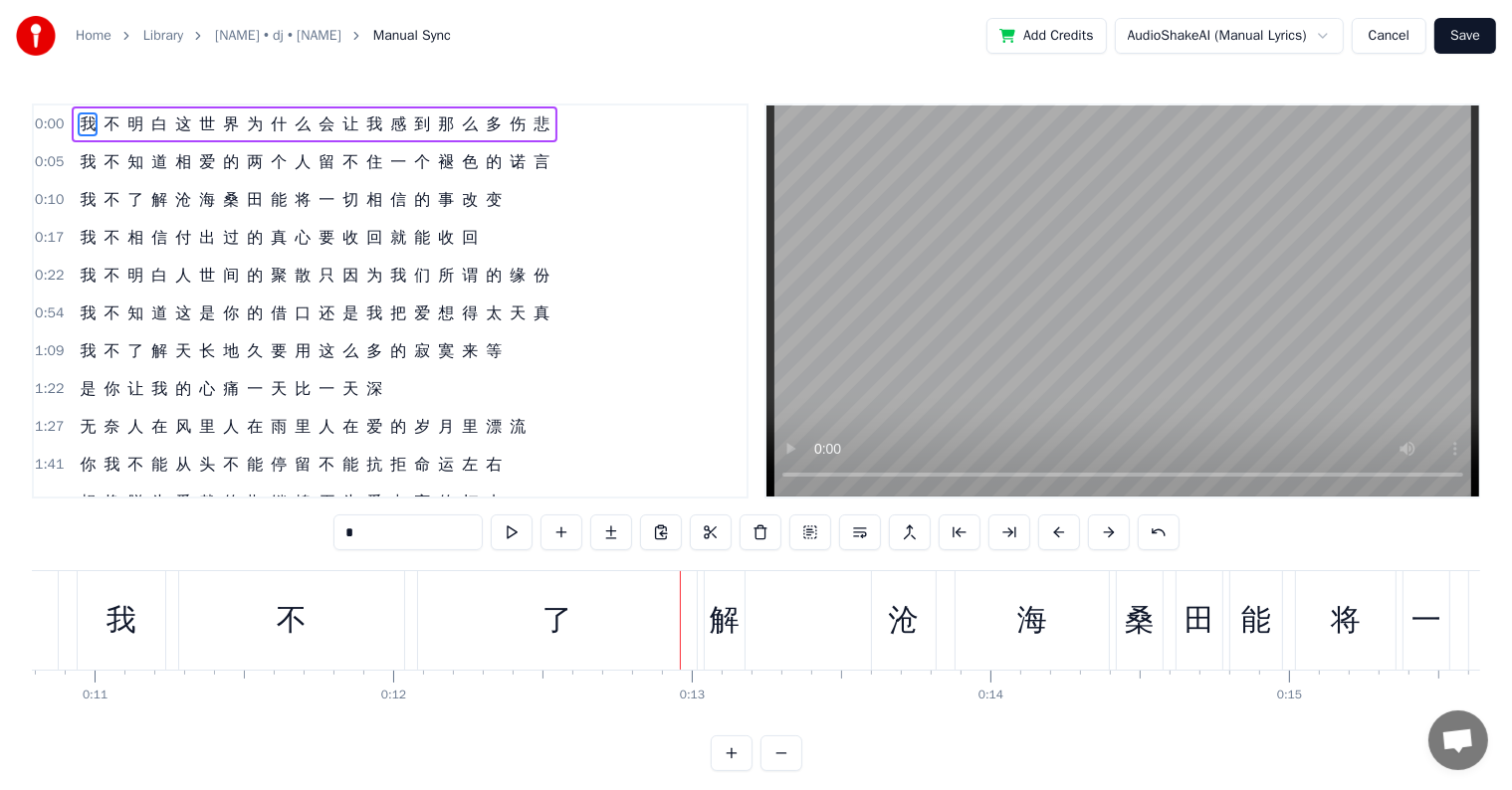 drag, startPoint x: 52, startPoint y: 120, endPoint x: 354, endPoint y: 139, distance: 302.59709 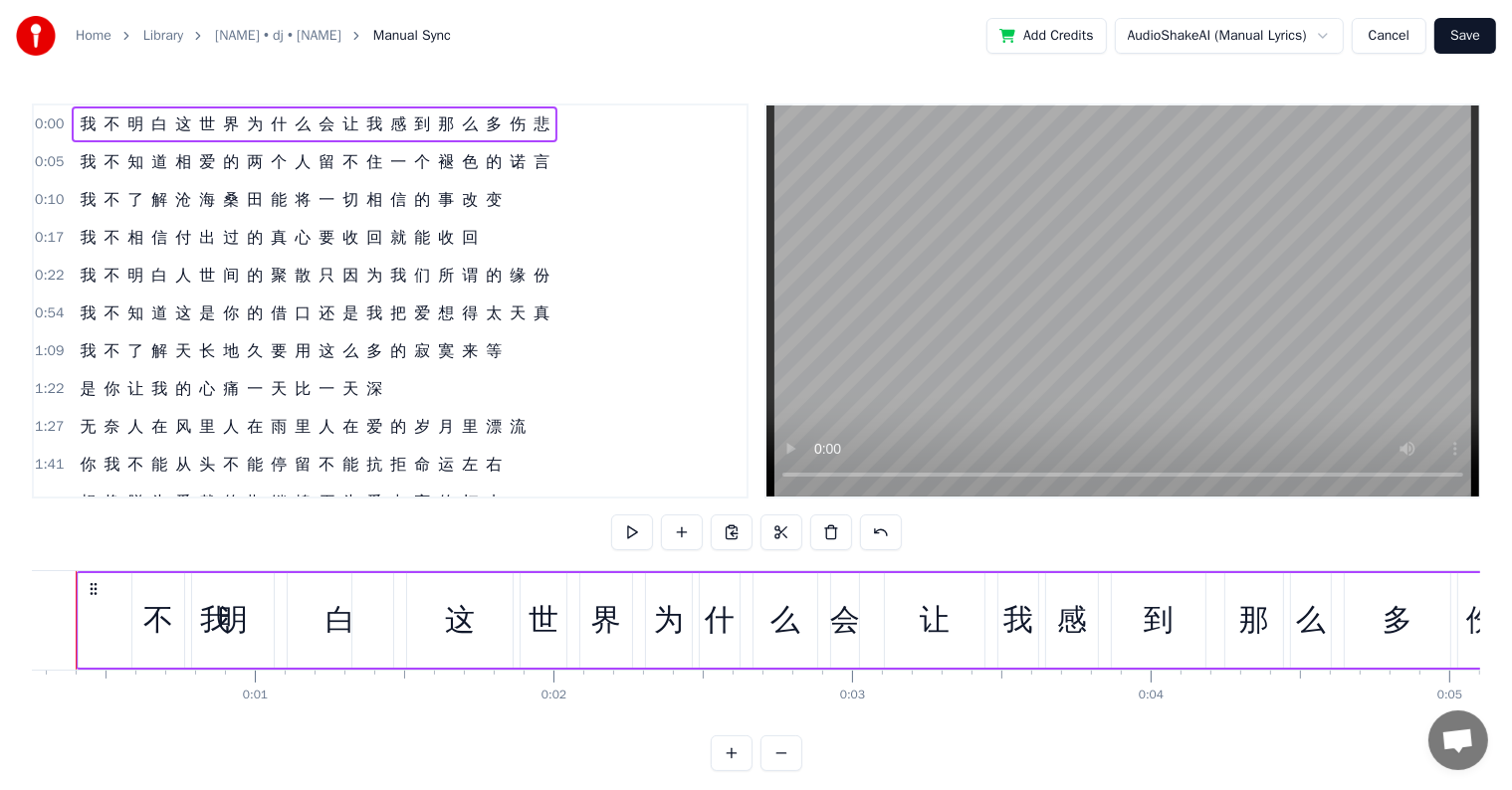 scroll, scrollTop: 0, scrollLeft: 19, axis: horizontal 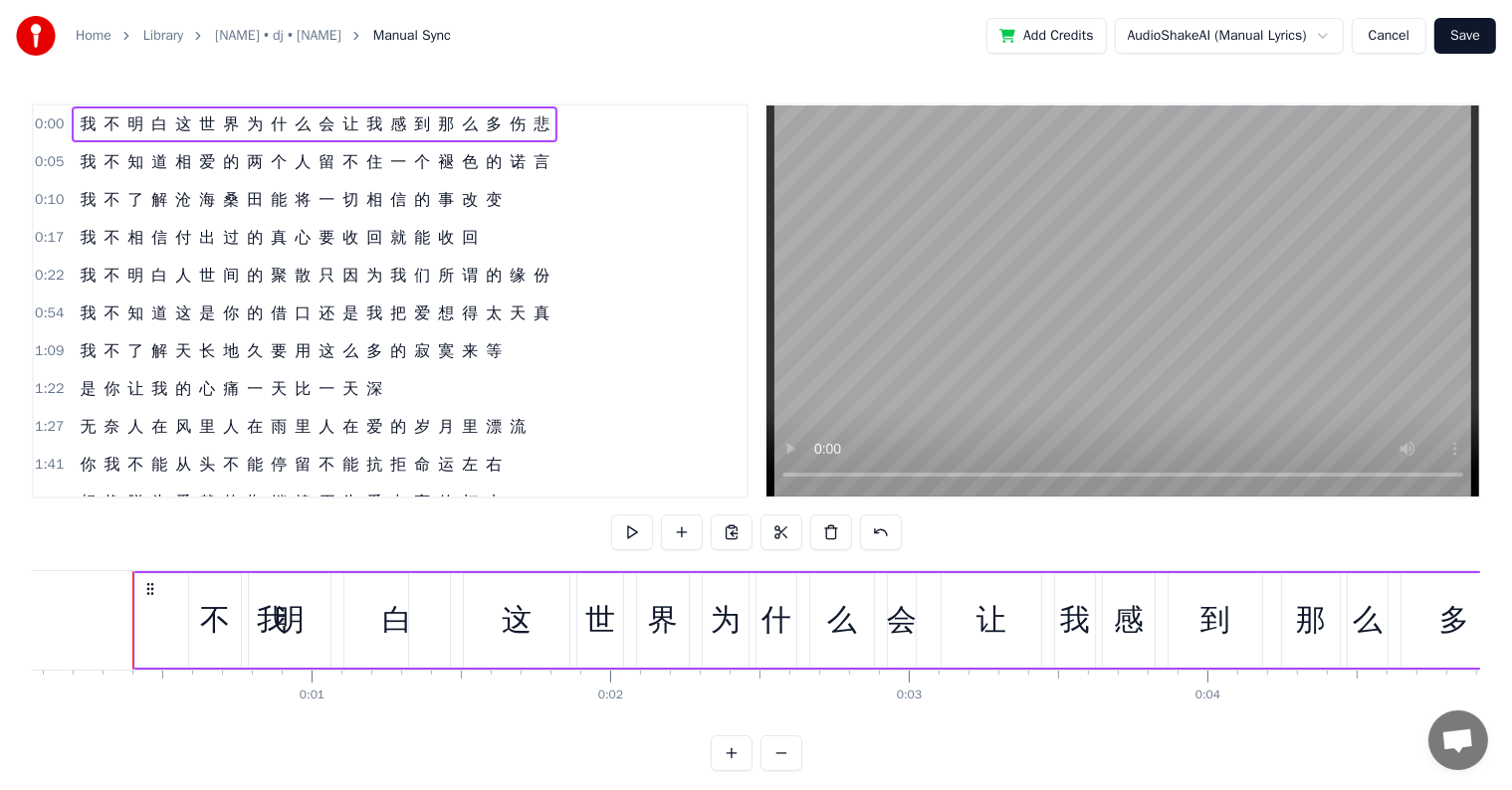 click on "我" at bounding box center [88, 124] 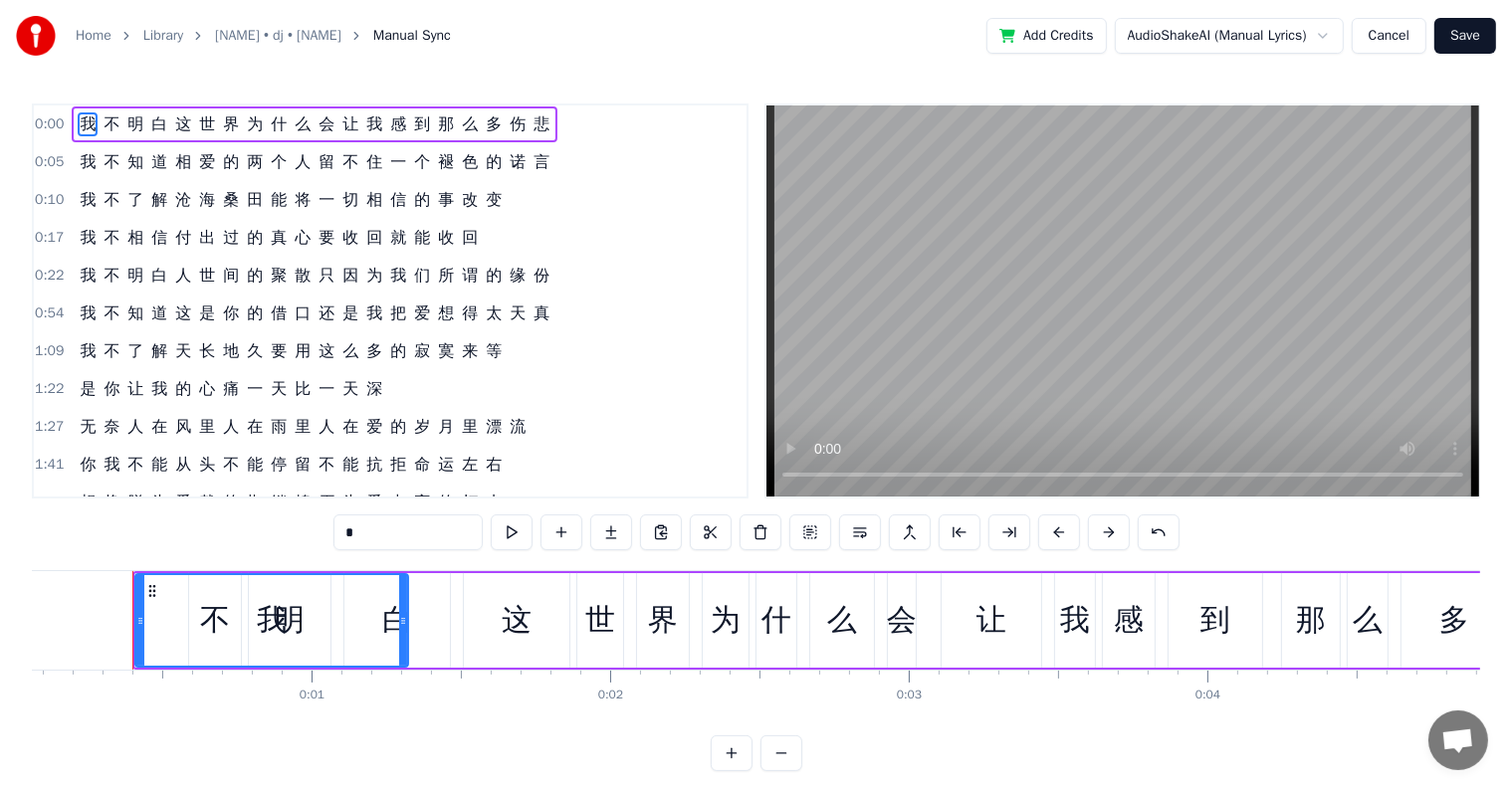 drag, startPoint x: 80, startPoint y: 119, endPoint x: 79, endPoint y: 169, distance: 50.01 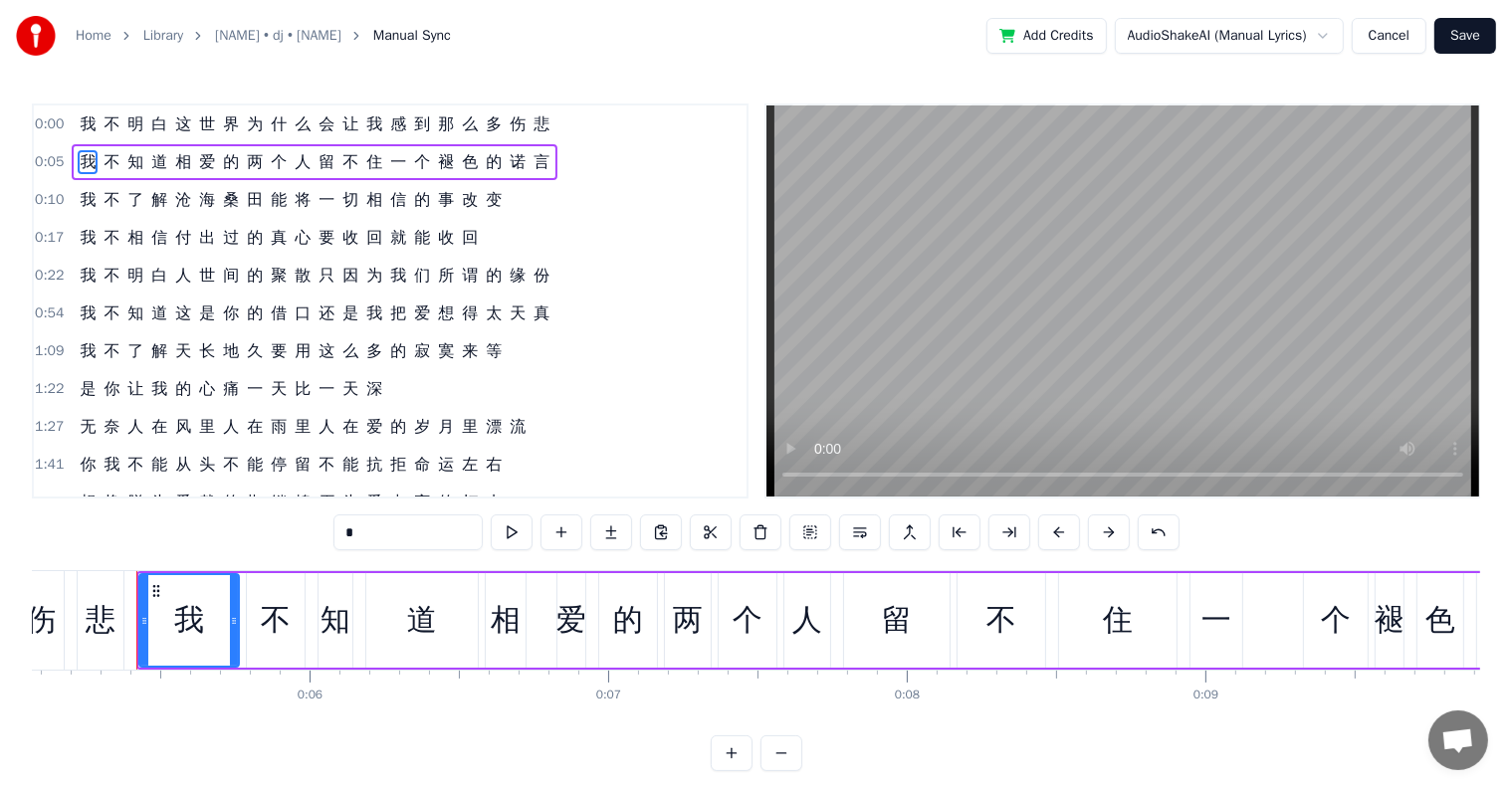 scroll, scrollTop: 0, scrollLeft: 1518, axis: horizontal 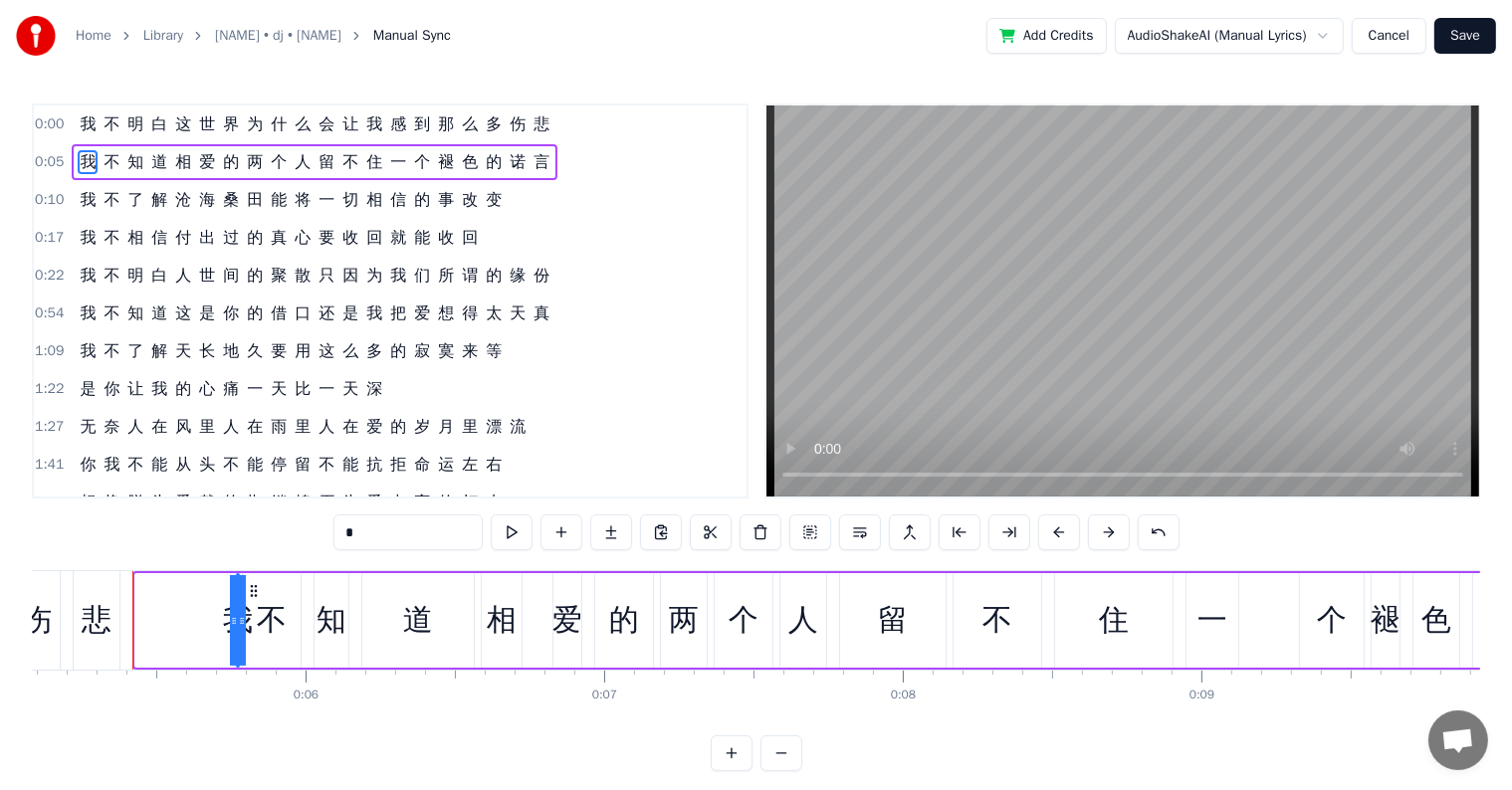 drag, startPoint x: 135, startPoint y: 624, endPoint x: 484, endPoint y: 641, distance: 349.41379 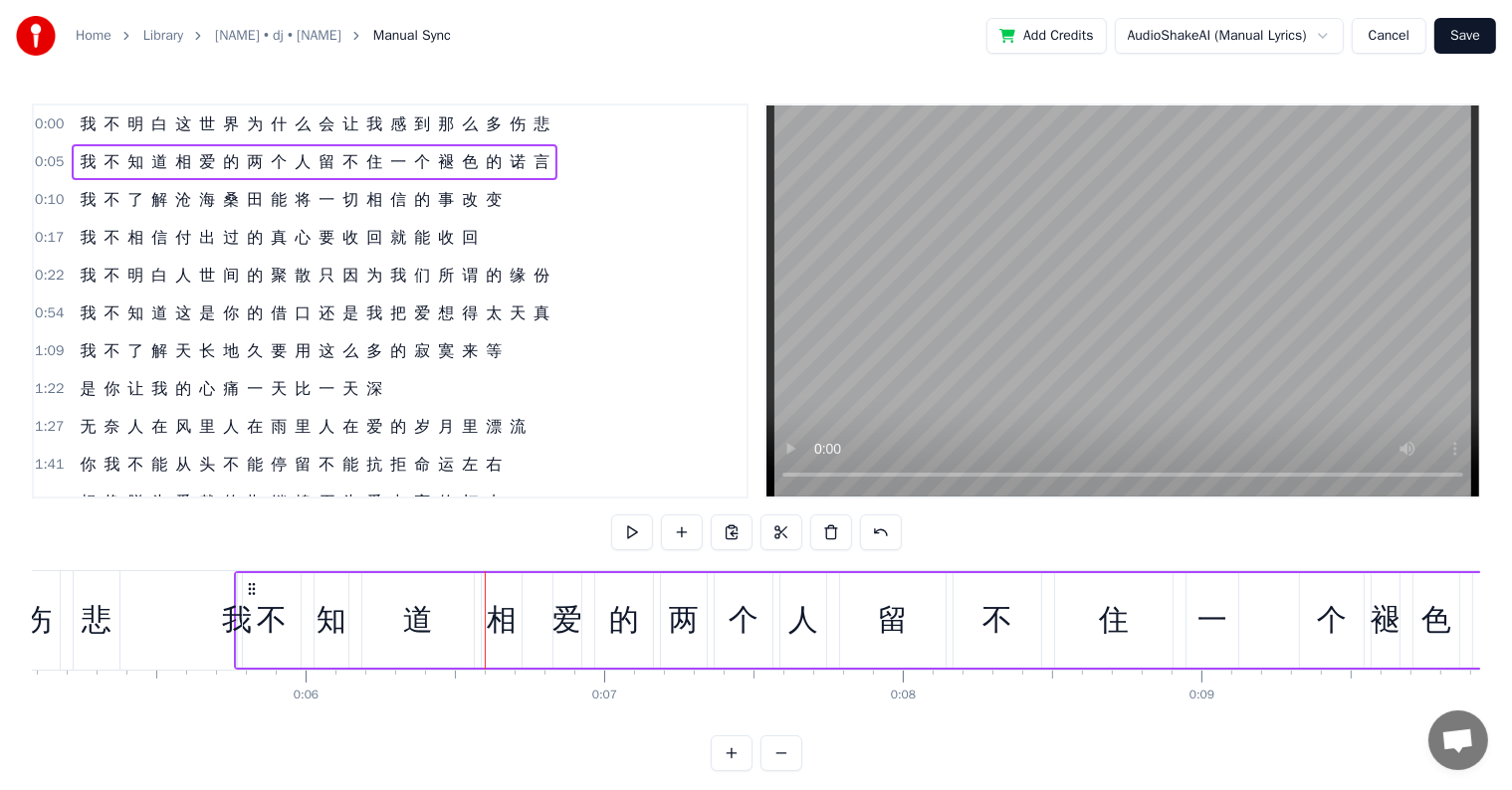 drag, startPoint x: 229, startPoint y: 615, endPoint x: 279, endPoint y: 622, distance: 50.48762 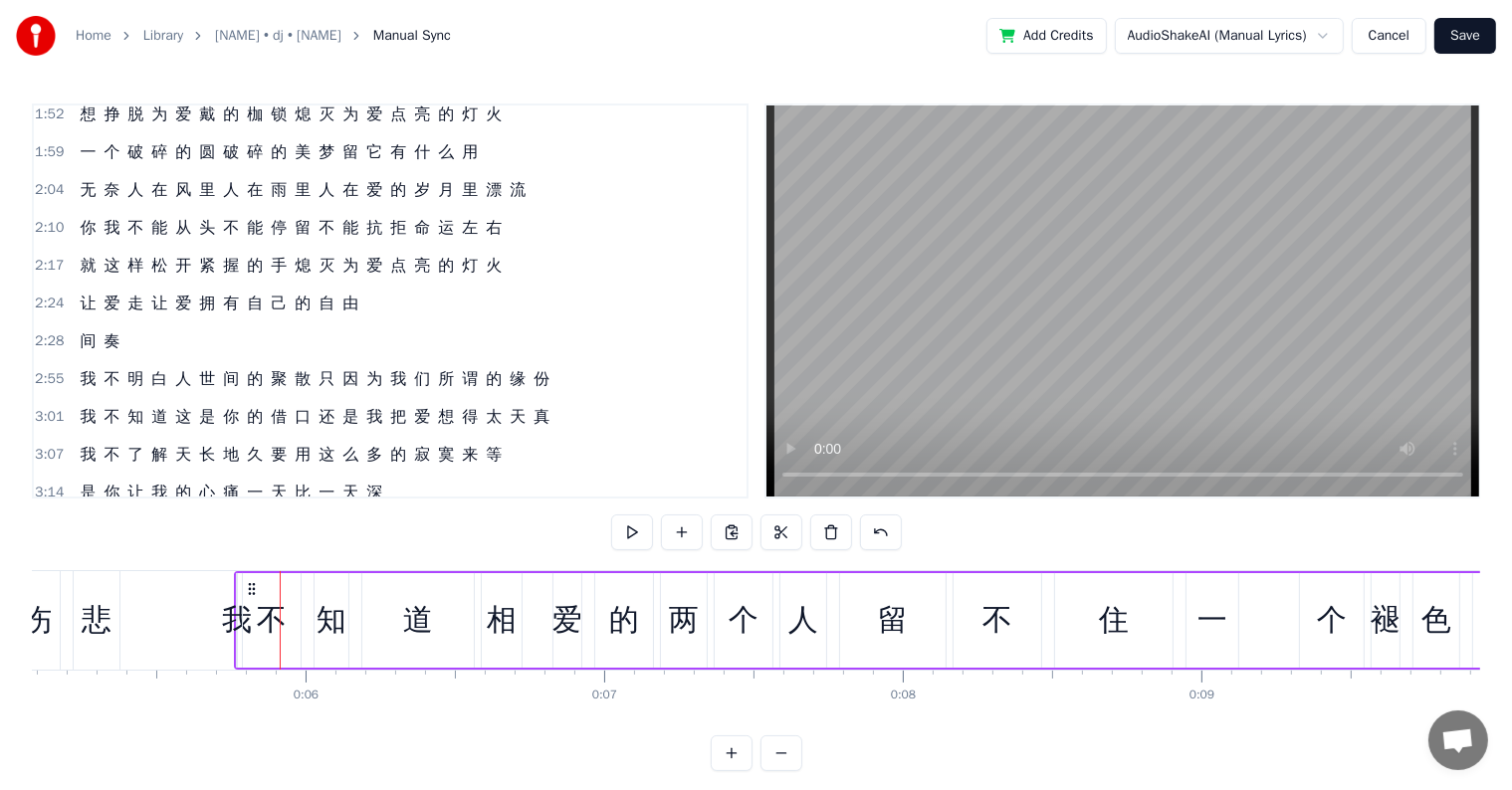 scroll, scrollTop: 670, scrollLeft: 0, axis: vertical 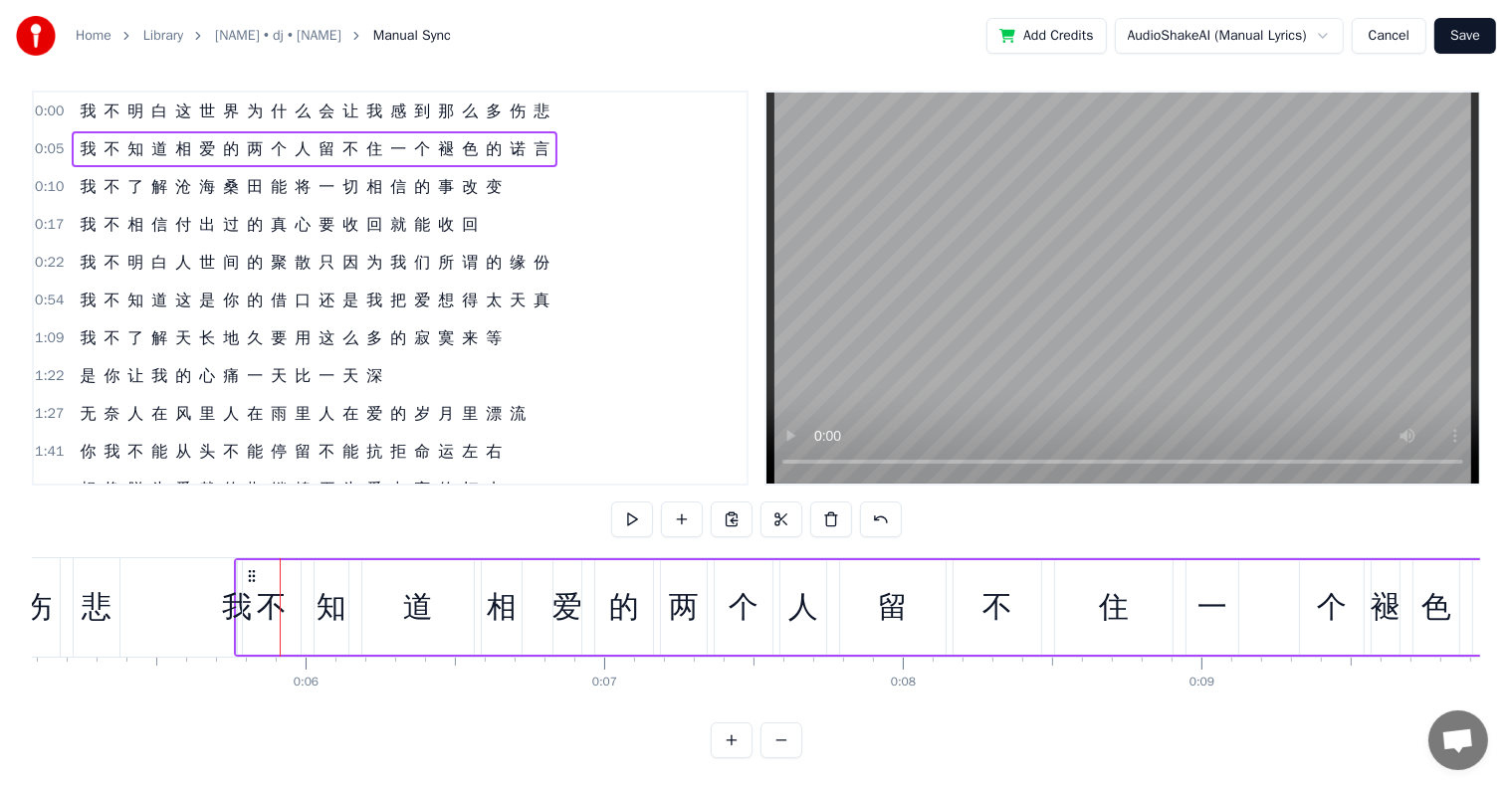 click on "[NAME] • dj • [NAME]" at bounding box center (278, 36) 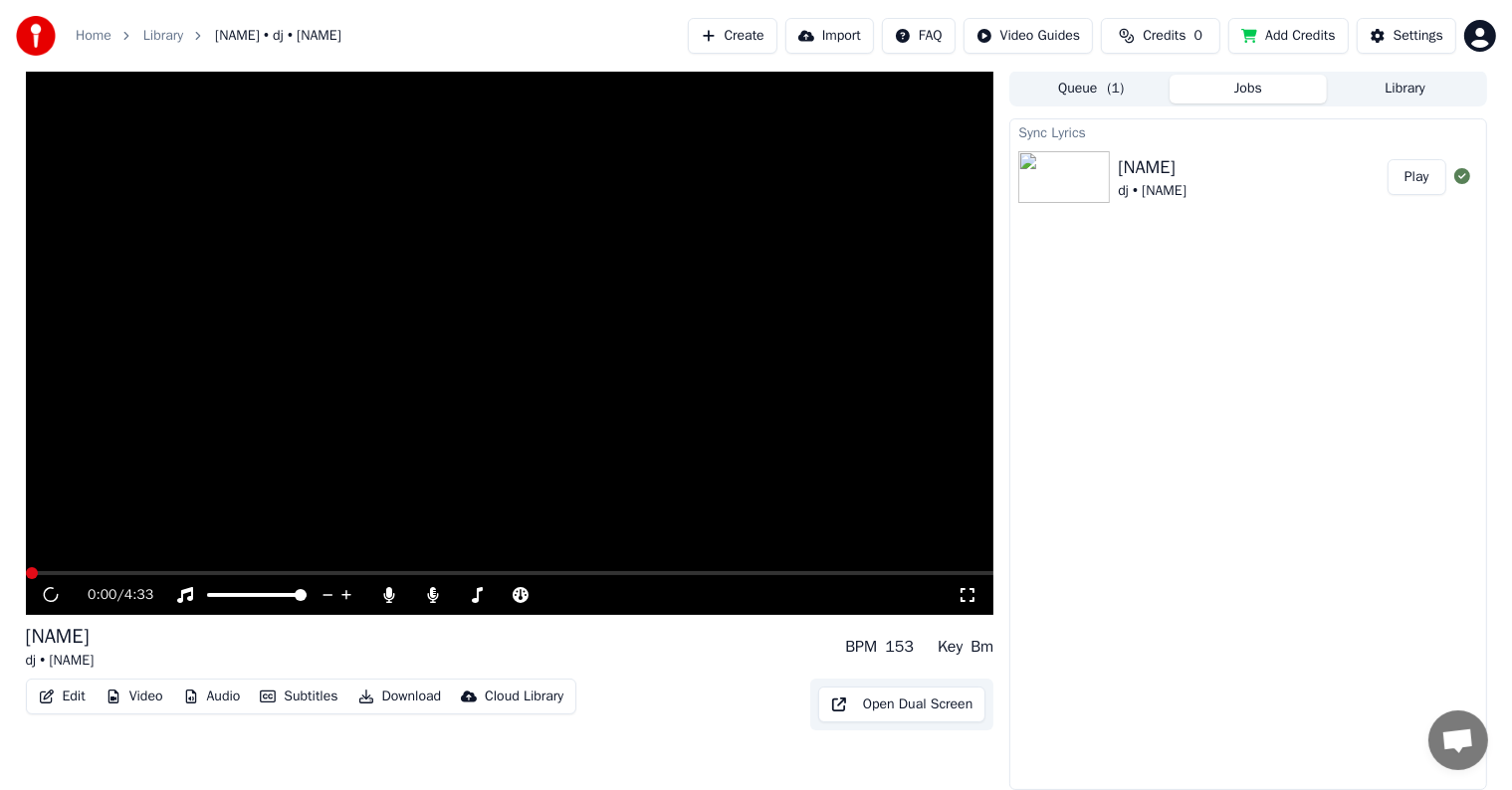 scroll, scrollTop: 1, scrollLeft: 0, axis: vertical 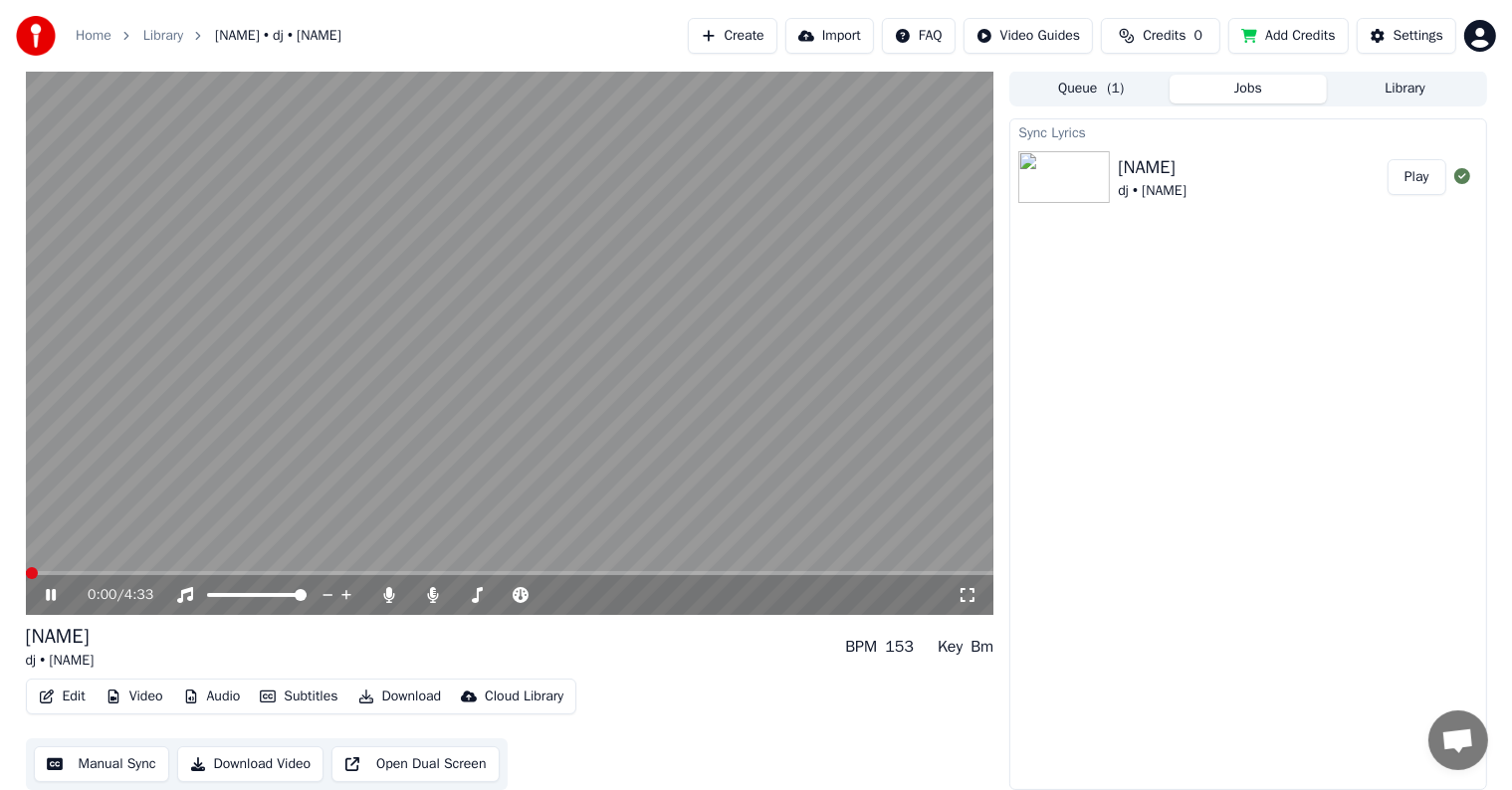 click on "Manual Sync" at bounding box center (102, 764) 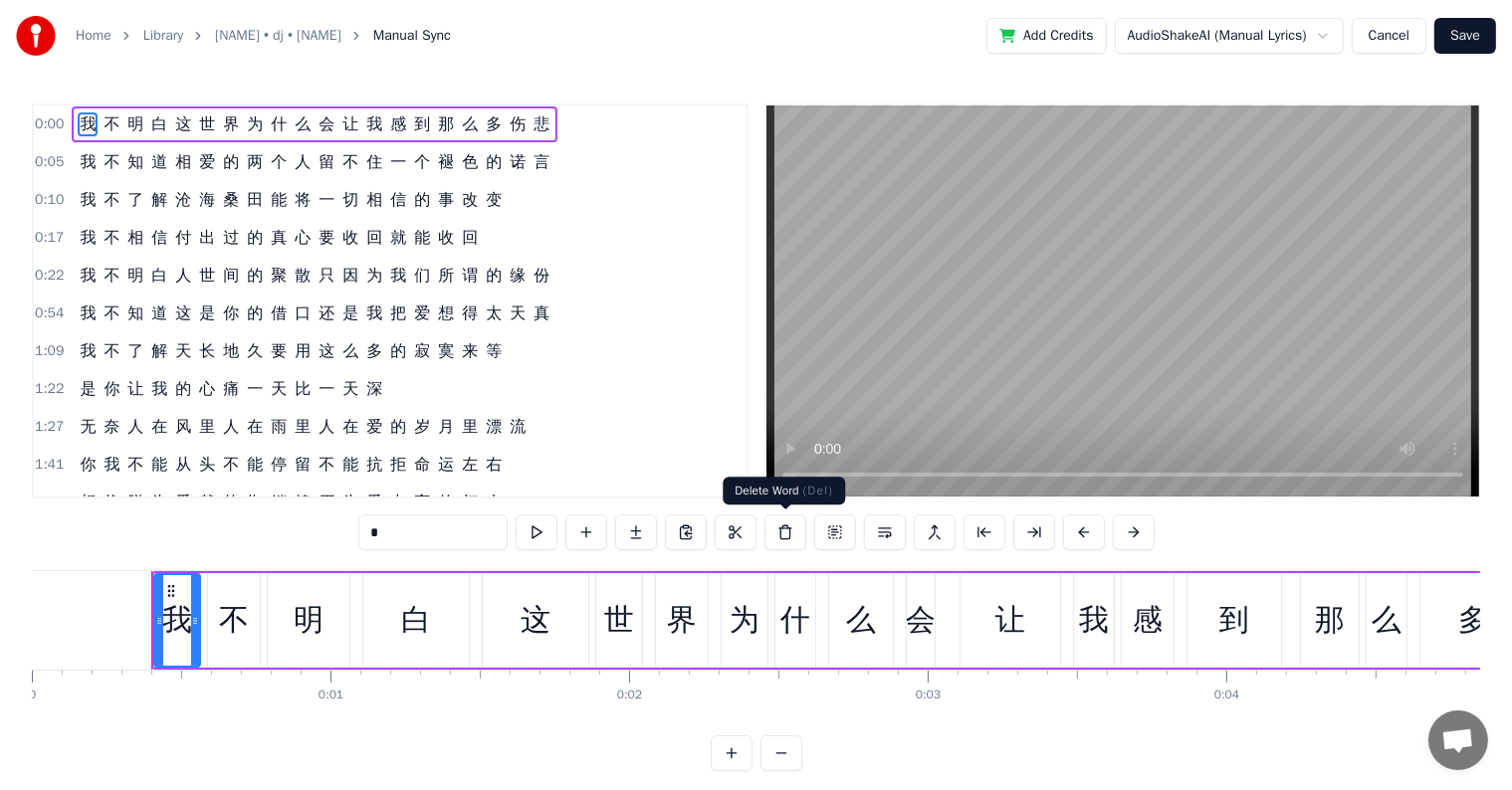 click at bounding box center [785, 532] 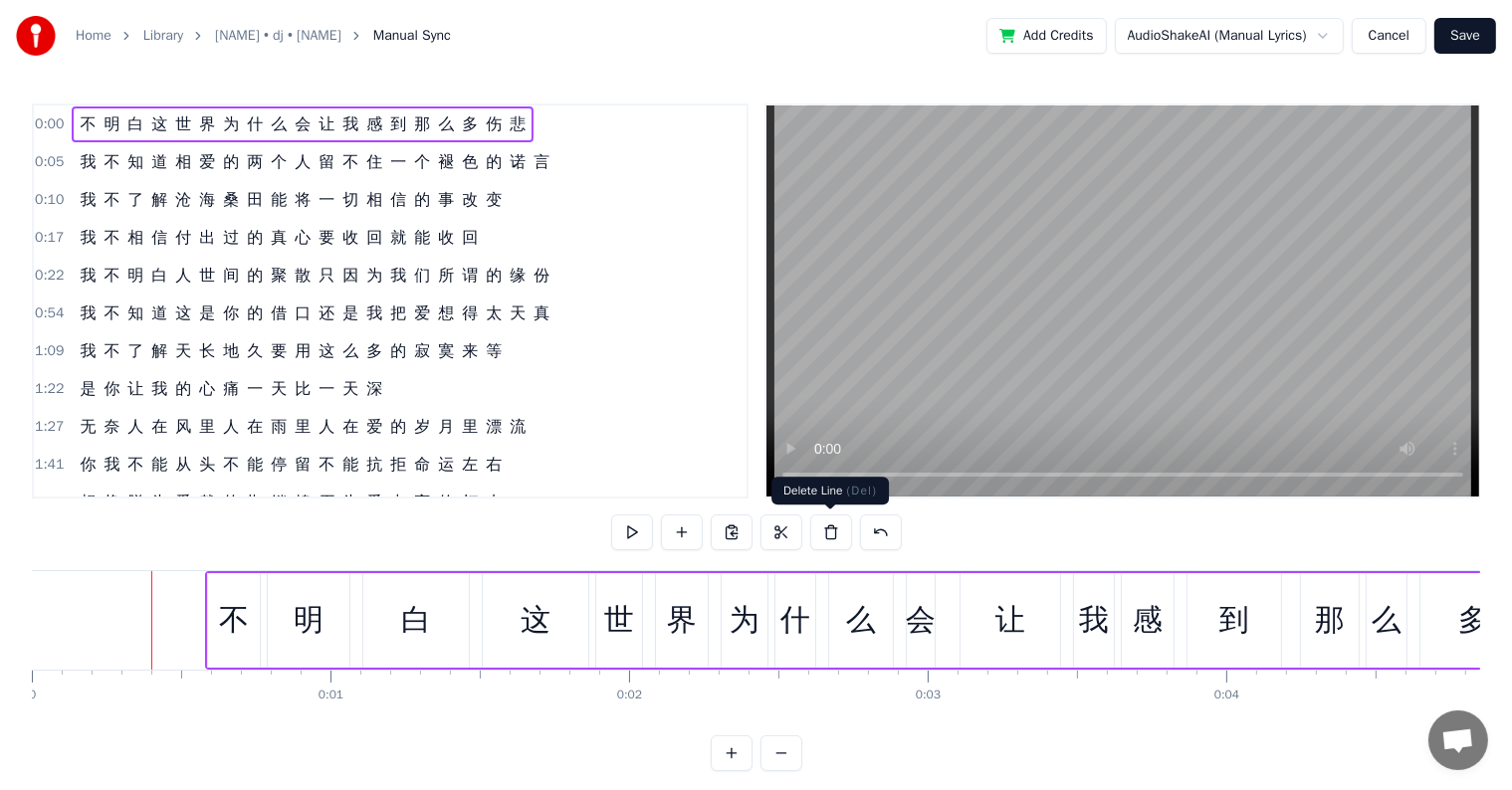 click at bounding box center [831, 532] 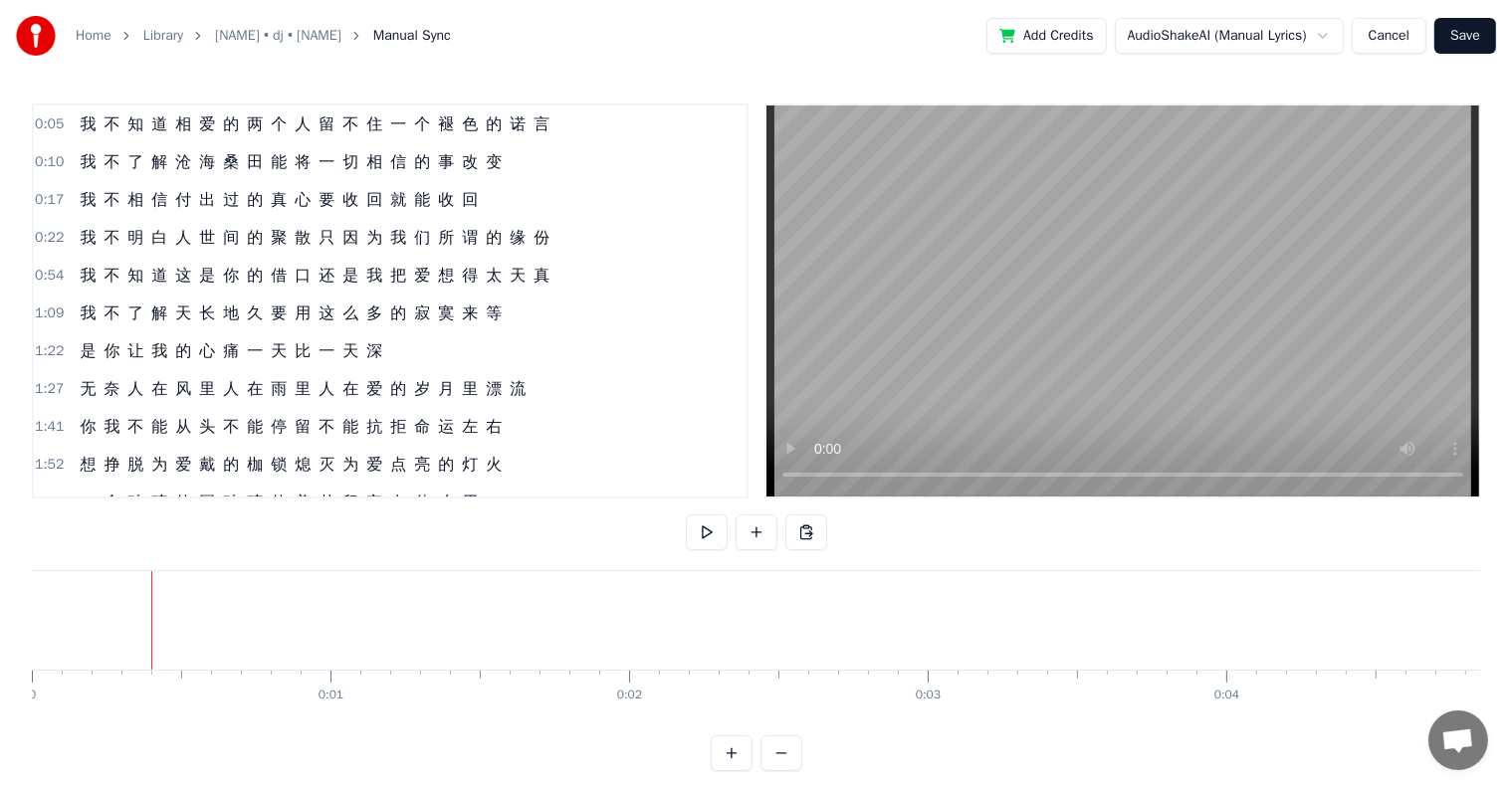 click on "个" at bounding box center (422, 124) 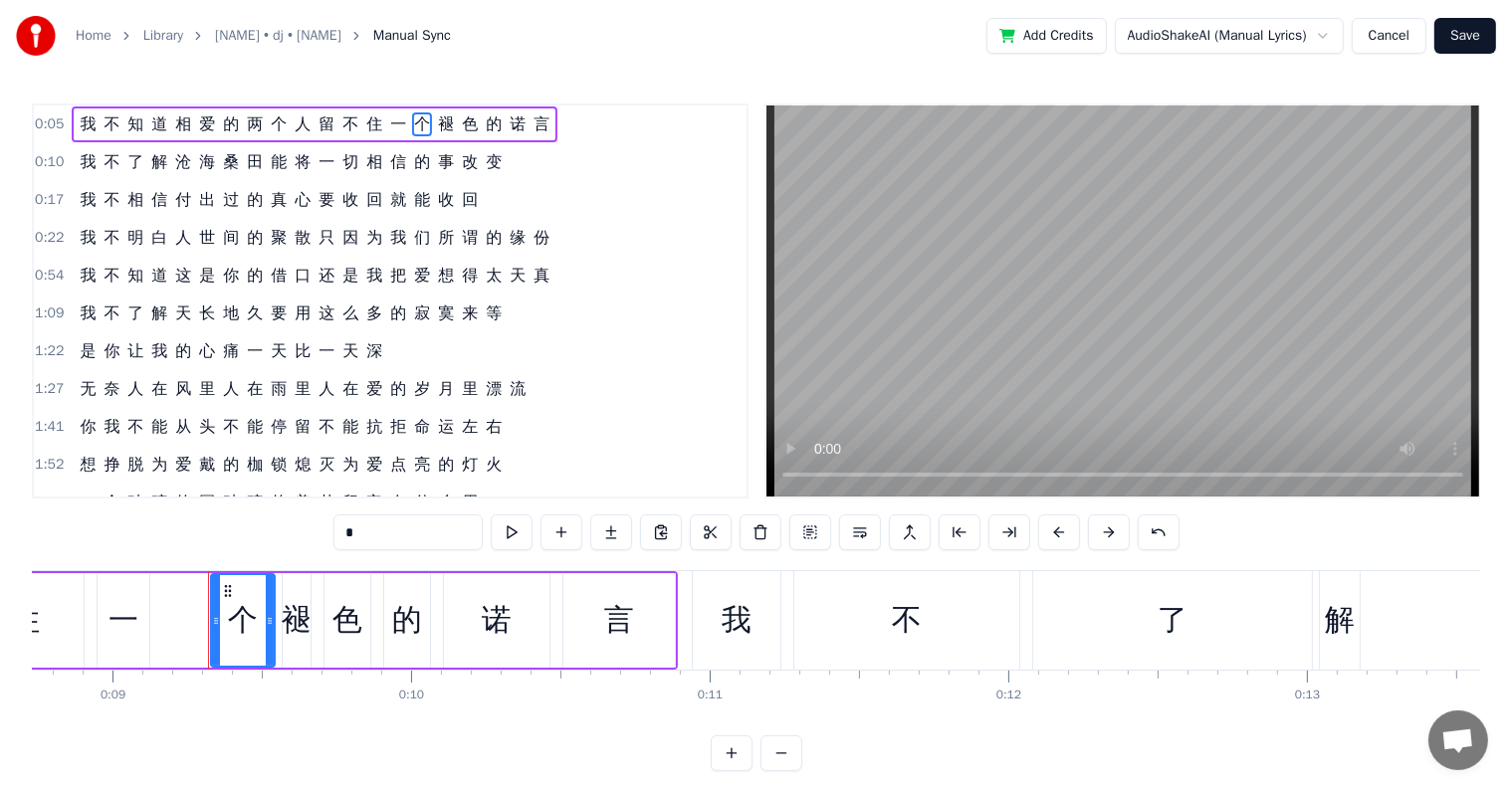 scroll, scrollTop: 0, scrollLeft: 2683, axis: horizontal 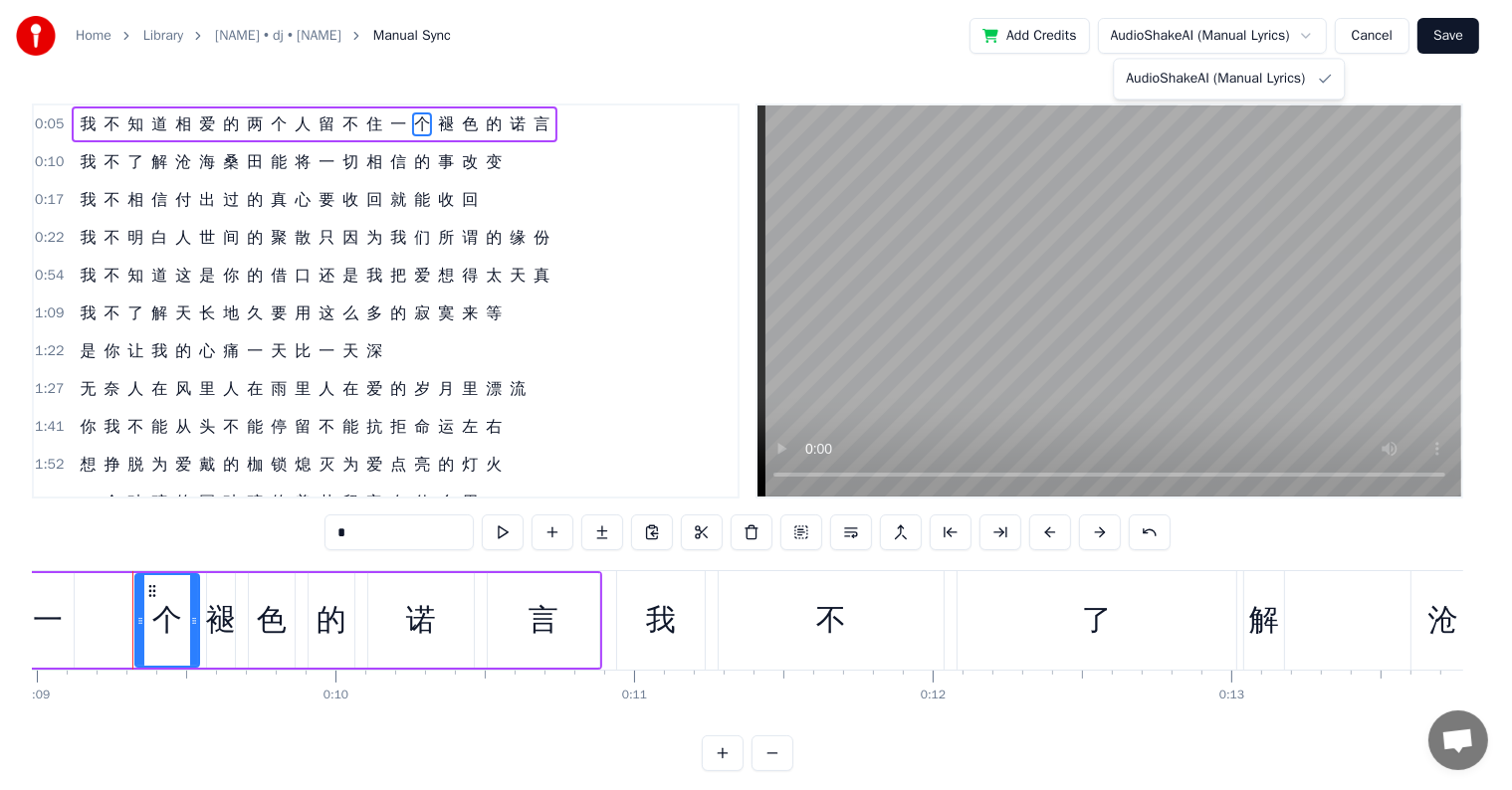 click on "Home Library [NAME] • dj • [NAME] Manual Sync Add Credits AudioShakeAI (Manual Lyrics) Cancel Save 0:05 我 不 知 道 相 爱 的 两 个 人 留 不 住 一 个 褪 色 的 诺 言 0:10 我 不 了 解 沧 海 桑 田 能 将 一 切 相 信 的 事 改 变 0:17 我 不 相 信 付 出 过 的 真 心 要 收 回 就 能 收 回 0:22 我 不 明 白 人 世 间 的 聚 散 只 因 为 我 们 所 谓 的 缘 份 0:54 我 不 知 道 这 是 你 的 借 口 还 是 我 把 爱 想 得 太 天 真 1:09 我 不 了 解 天 长 地 久 要 用 这 么 多 的 寂 寞 来 等 1:22 是 你 让 我 的 心 痛 一 天 比 一 天 深 1:27 无 奈 人 在 风 里 人 在 雨 里 人 在 爱 的 岁 月 里 漂 流 1:41 你 我 不 能 从 头 不 能 停 留 不 能 抗 拒 命 运 左 右 1:52 想 挣 脱 为 爱 戴 的 枷 锁 熄 灭 为 爱 点 亮 的 灯 火 1:59 一 个 破 碎 的 圆 破 碎 的 美 梦 留 它 有 什 么 用 2:04 无 奈 人 在 风 里 人 在 雨 里 人 在 爱 的 岁 月 里" at bounding box center (756, 401) 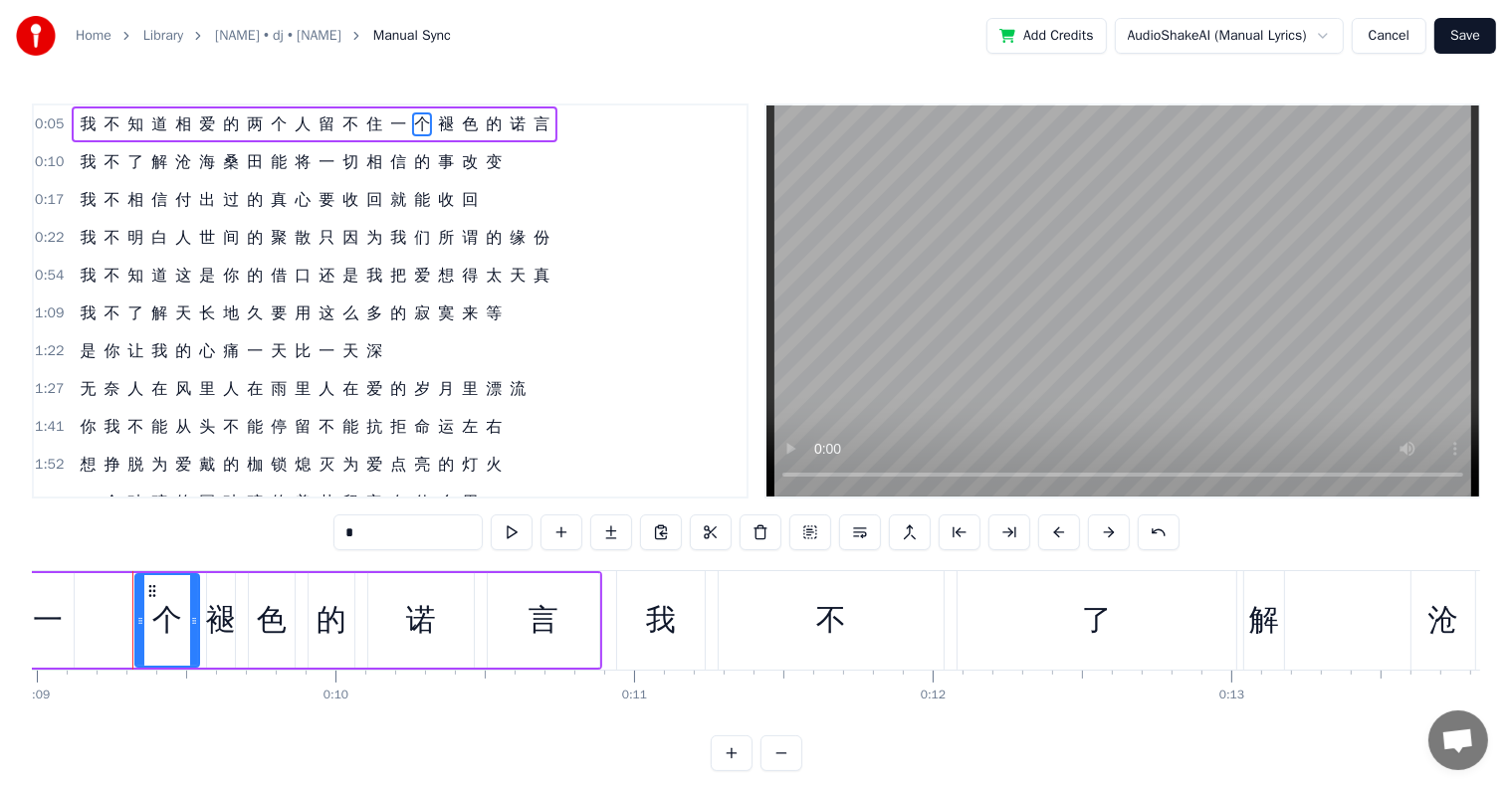 click on "Home Library [NAME] • dj • [NAME] Manual Sync Add Credits AudioShakeAI (Manual Lyrics) Cancel Save 0:05 我 不 知 道 相 爱 的 两 个 人 留 不 住 一 个 褪 色 的 诺 言 0:10 我 不 了 解 沧 海 桑 田 能 将 一 切 相 信 的 事 改 变 0:17 我 不 相 信 付 出 过 的 真 心 要 收 回 就 能 收 回 0:22 我 不 明 白 人 世 间 的 聚 散 只 因 为 我 们 所 谓 的 缘 份 0:54 我 不 知 道 这 是 你 的 借 口 还 是 我 把 爱 想 得 太 天 真 1:09 我 不 了 解 天 长 地 久 要 用 这 么 多 的 寂 寞 来 等 1:22 是 你 让 我 的 心 痛 一 天 比 一 天 深 1:27 无 奈 人 在 风 里 人 在 雨 里 人 在 爱 的 岁 月 里 漂 流 1:41 你 我 不 能 从 头 不 能 停 留 不 能 抗 拒 命 运 左 右 1:52 想 挣 脱 为 爱 戴 的 枷 锁 熄 灭 为 爱 点 亮 的 灯 火 1:59 一 个 破 碎 的 圆 破 碎 的 美 梦 留 它 有 什 么 用 2:04 无 奈 人 在 风 里 人 在 雨 里 人 在 爱 的 岁 月 里" at bounding box center [756, 401] 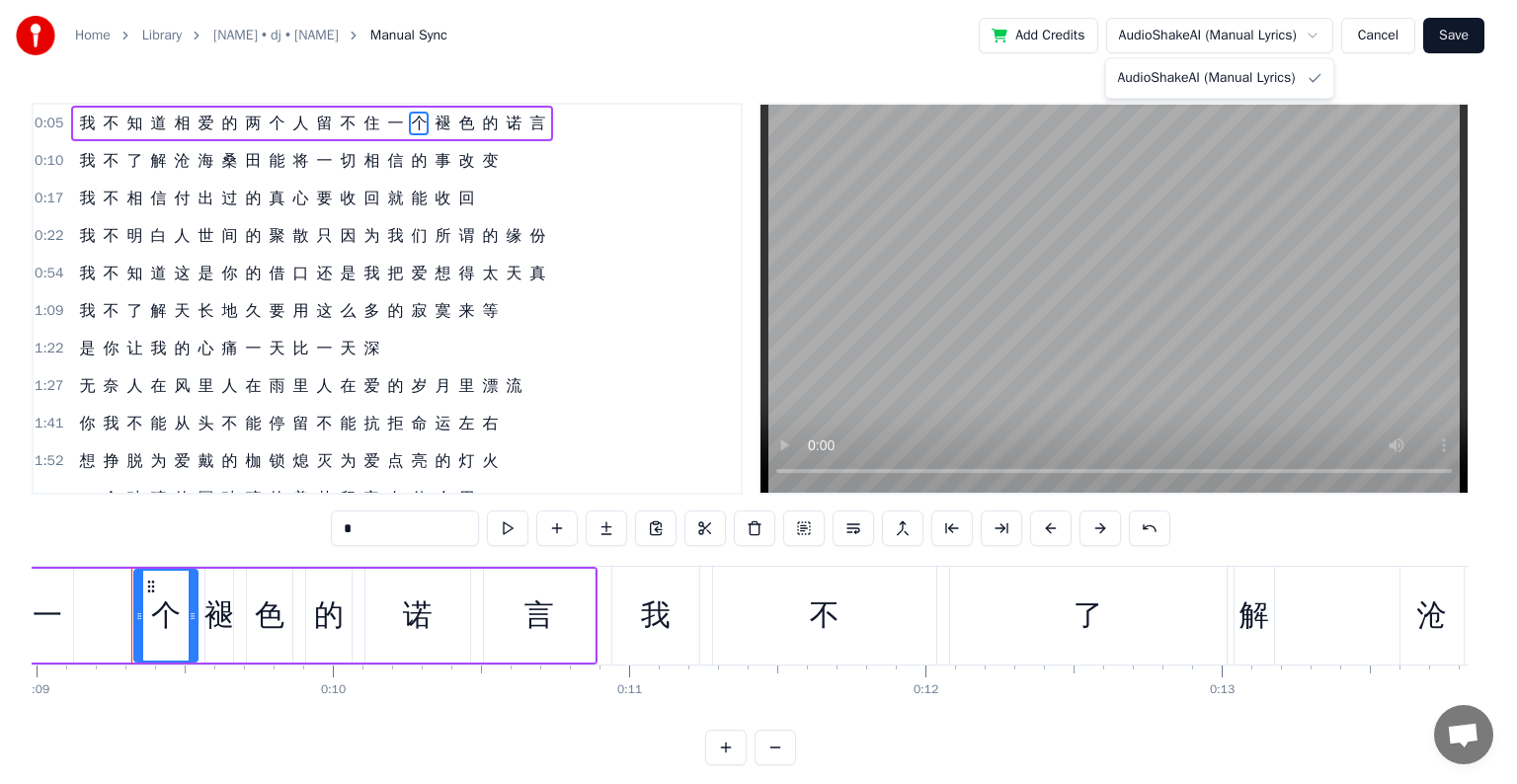 click on "Home Library [NAME] • dj • [NAME] Manual Sync Add Credits AudioShakeAI (Manual Lyrics) Cancel Save 0:05 我 不 知 道 相 爱 的 两 个 人 留 不 住 一 个 褪 色 的 诺 言 0:10 我 不 了 解 沧 海 桑 田 能 将 一 切 相 信 的 事 改 变 0:17 我 不 相 信 付 出 过 的 真 心 要 收 回 就 能 收 回 0:22 我 不 明 白 人 世 间 的 聚 散 只 因 为 我 们 所 谓 的 缘 份 0:54 我 不 知 道 这 是 你 的 借 口 还 是 我 把 爱 想 得 太 天 真 1:09 我 不 了 解 天 长 地 久 要 用 这 么 多 的 寂 寞 来 等 1:22 是 你 让 我 的 心 痛 一 天 比 一 天 深 1:27 无 奈 人 在 风 里 人 在 雨 里 人 在 爱 的 岁 月 里 漂 流 1:41 你 我 不 能 从 头 不 能 停 留 不 能 抗 拒 命 运 左 右 1:52 想 挣 脱 为 爱 戴 的 枷 锁 熄 灭 为 爱 点 亮 的 灯 火 1:59 一 个 破 碎 的 圆 破 碎 的 美 梦 留 它 有 什 么 用 2:04 无 奈 人 在 风 里 人 在 雨 里 人 在 爱 的 岁 月 里" at bounding box center [758, 398] 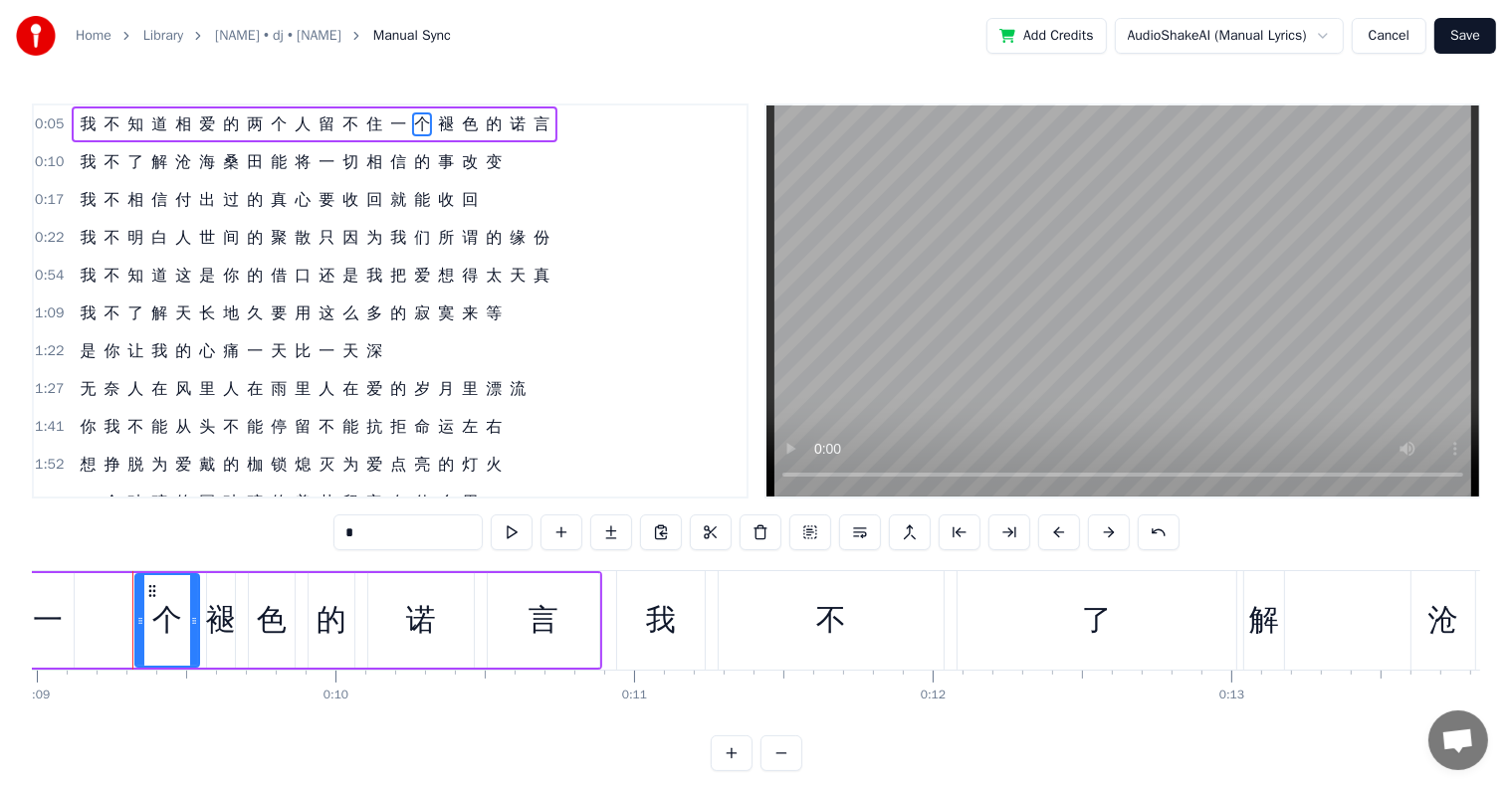 drag, startPoint x: 1290, startPoint y: 44, endPoint x: 1397, endPoint y: 38, distance: 107.16809 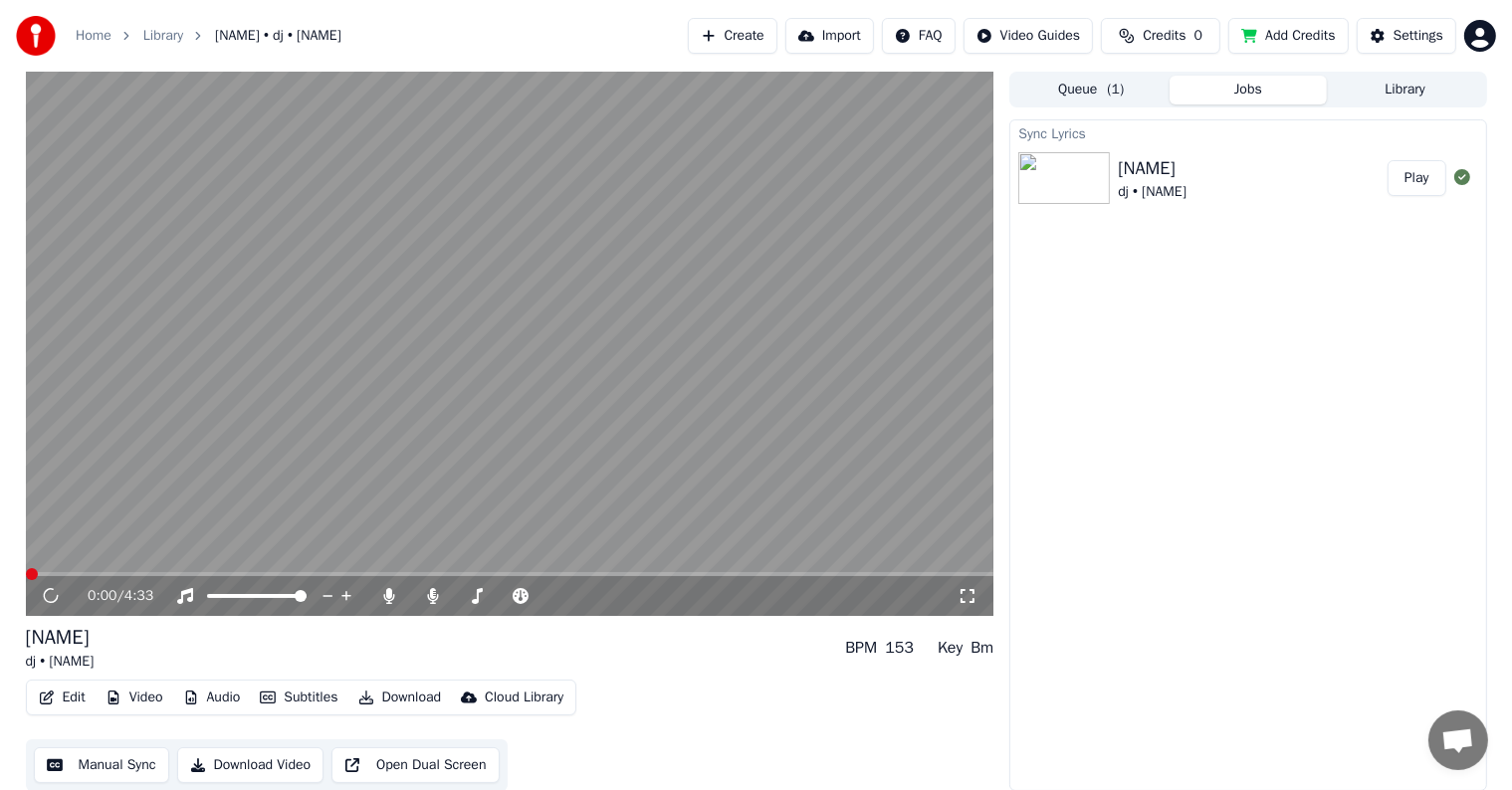 scroll, scrollTop: 1, scrollLeft: 0, axis: vertical 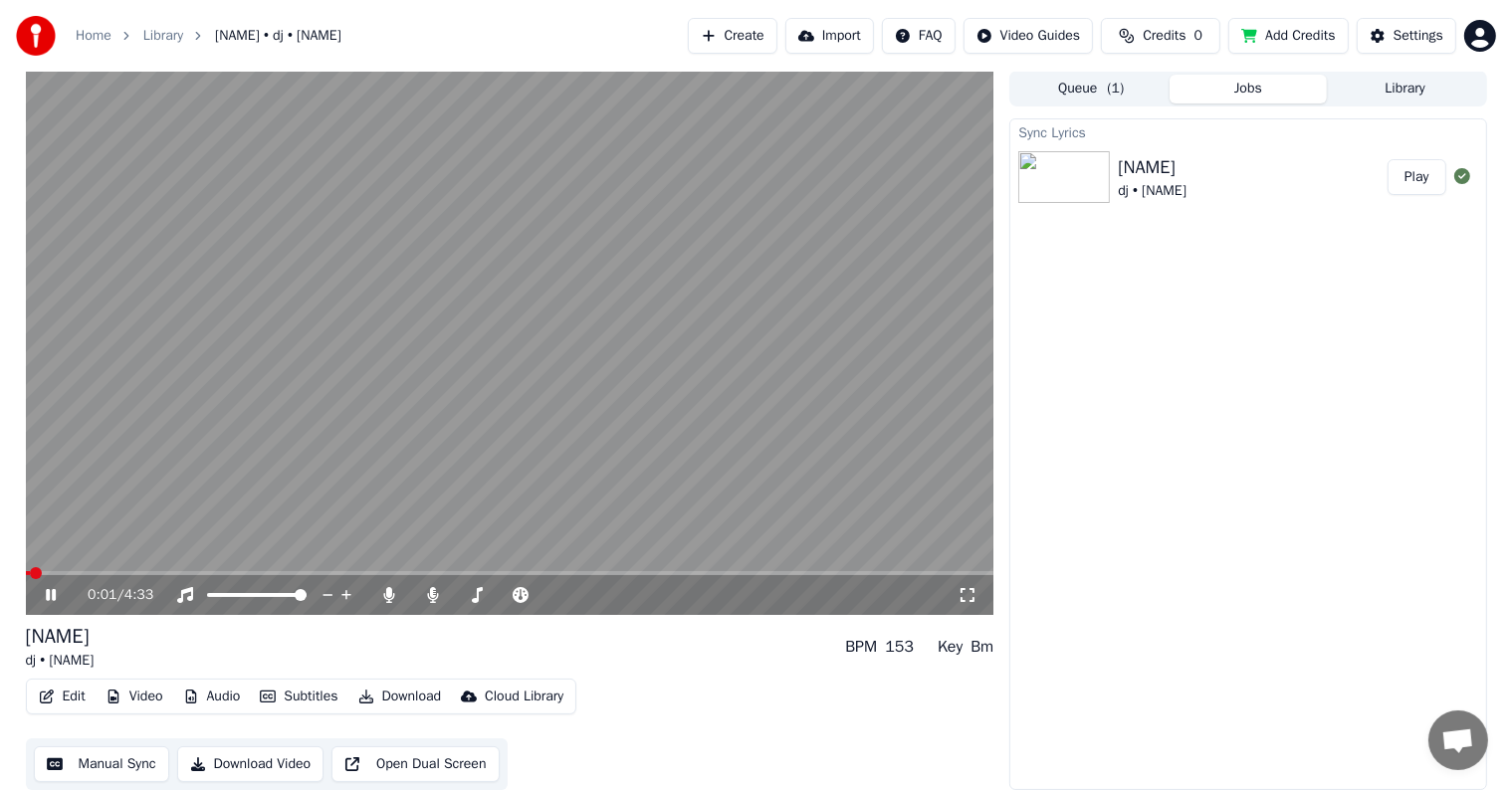 click on "Manual Sync" at bounding box center (102, 764) 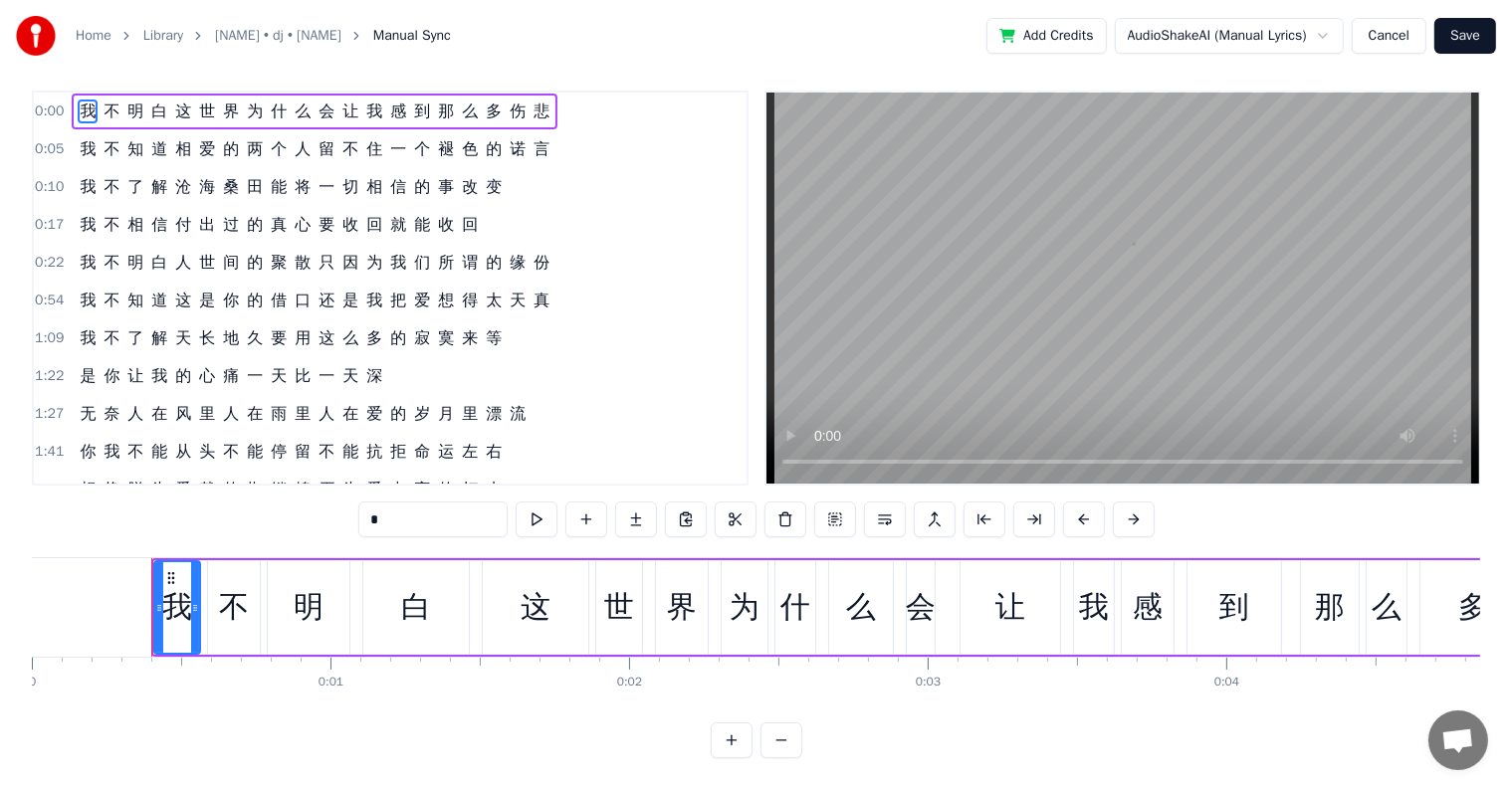 scroll, scrollTop: 0, scrollLeft: 0, axis: both 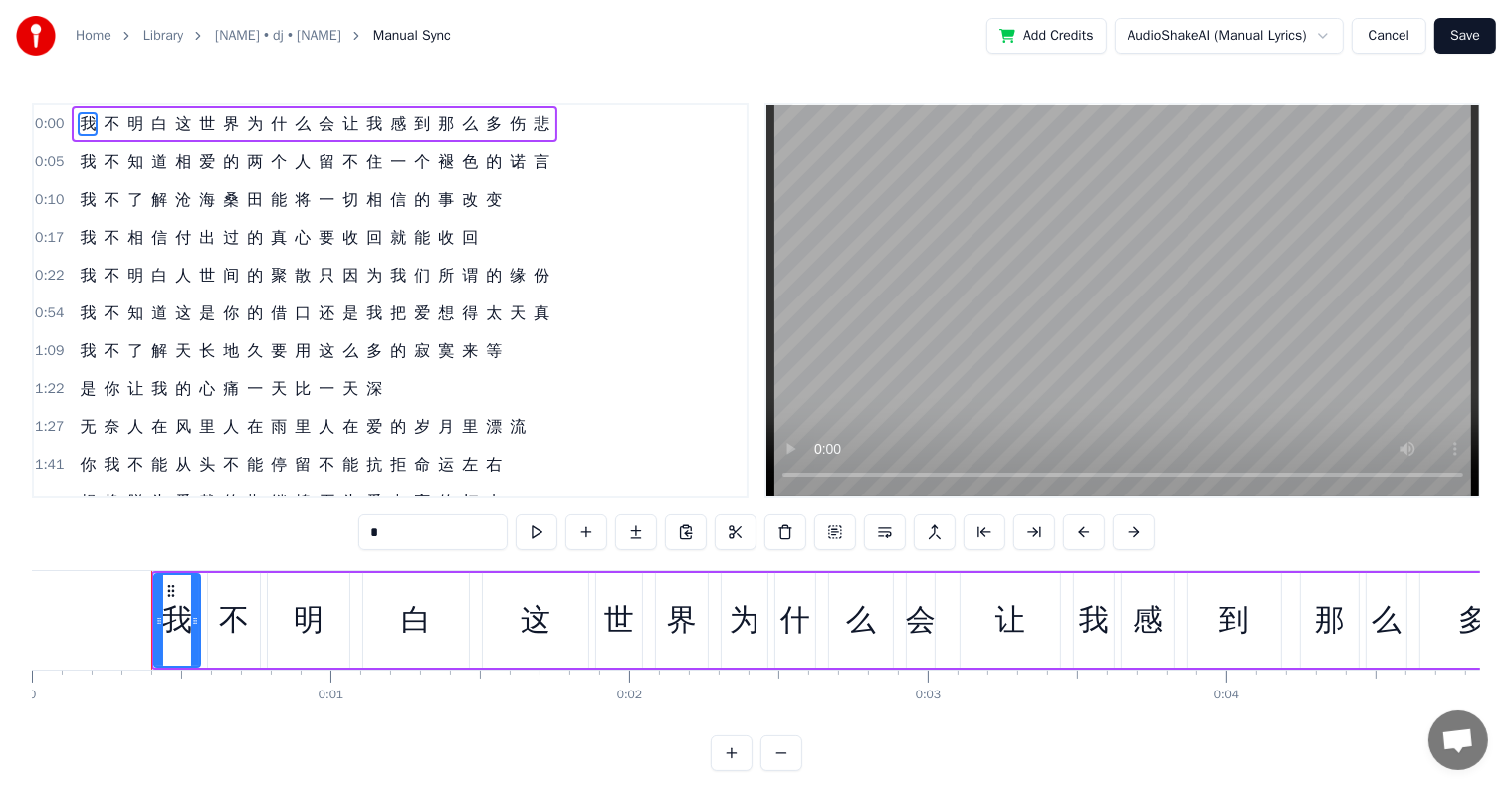 click at bounding box center (636, 532) 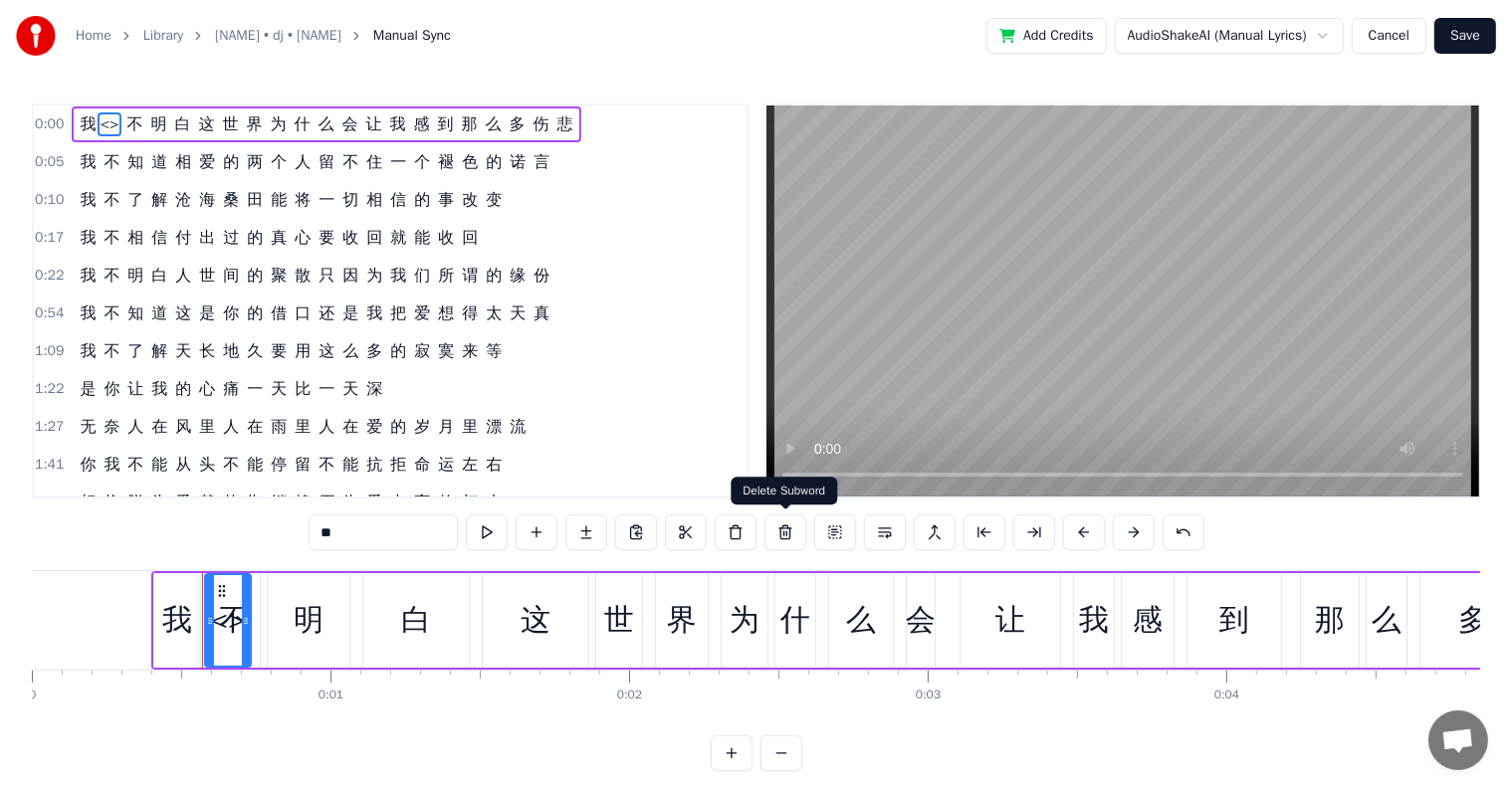 click at bounding box center (785, 532) 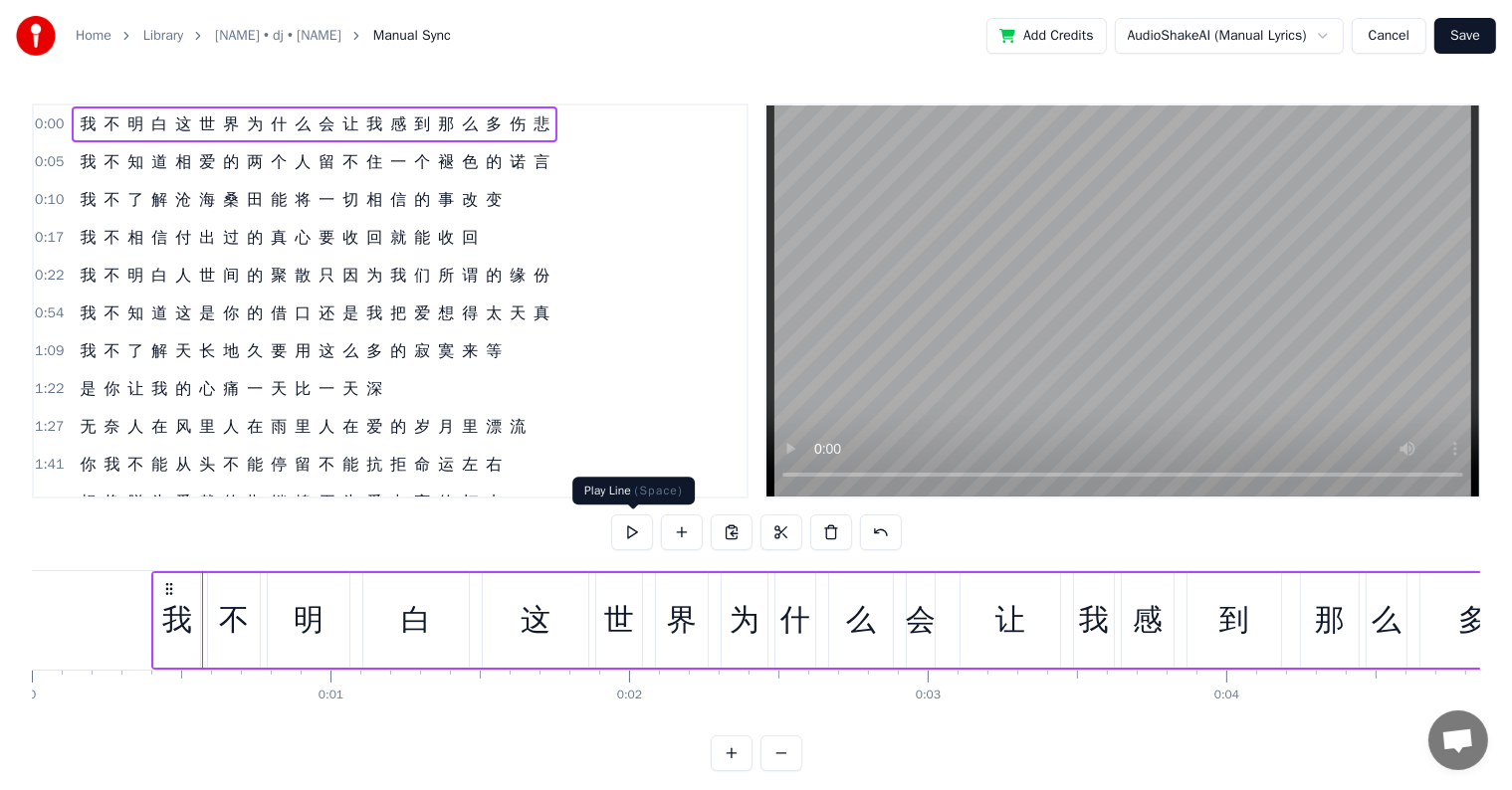click at bounding box center [632, 532] 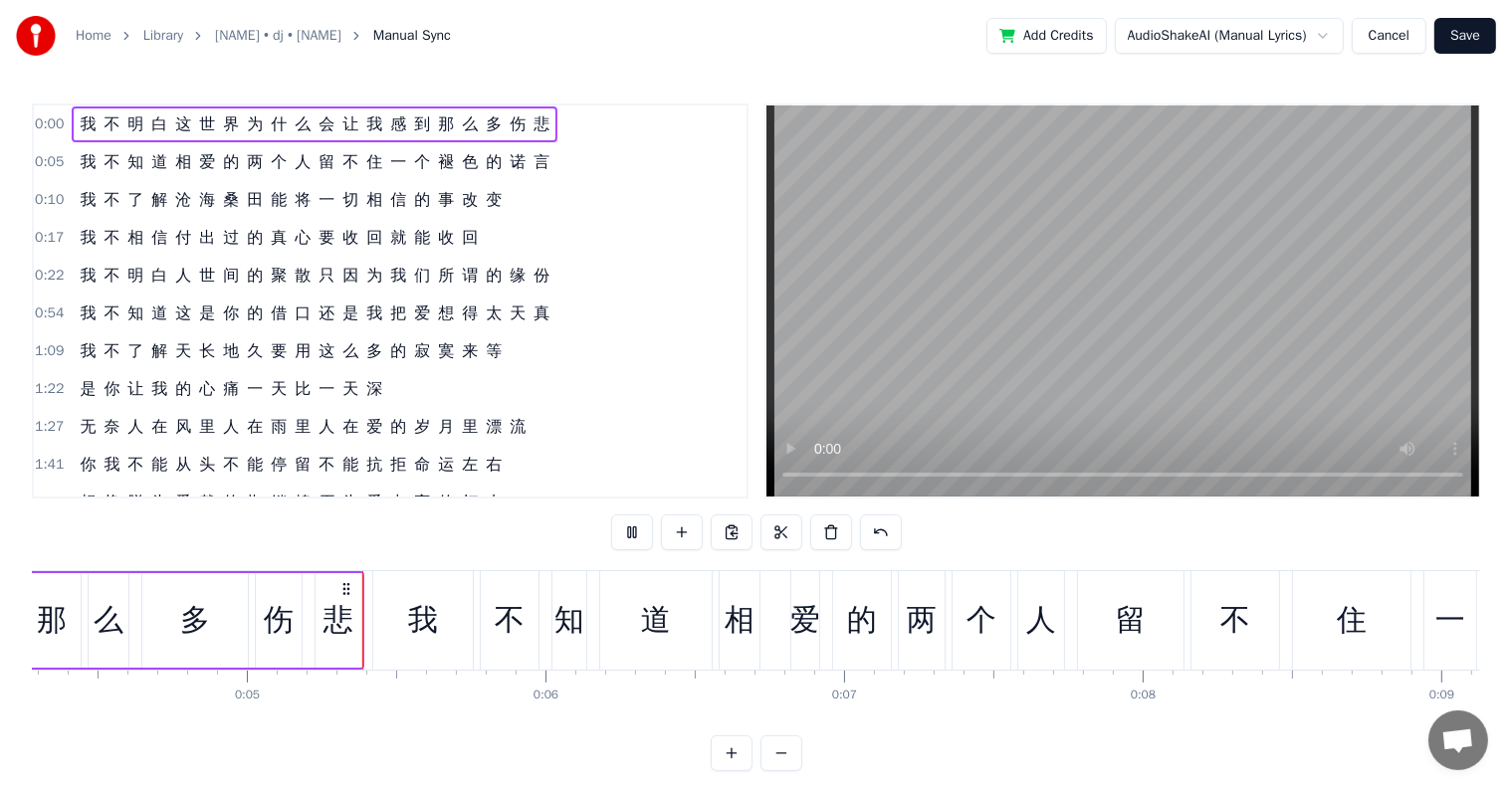 scroll, scrollTop: 0, scrollLeft: 1286, axis: horizontal 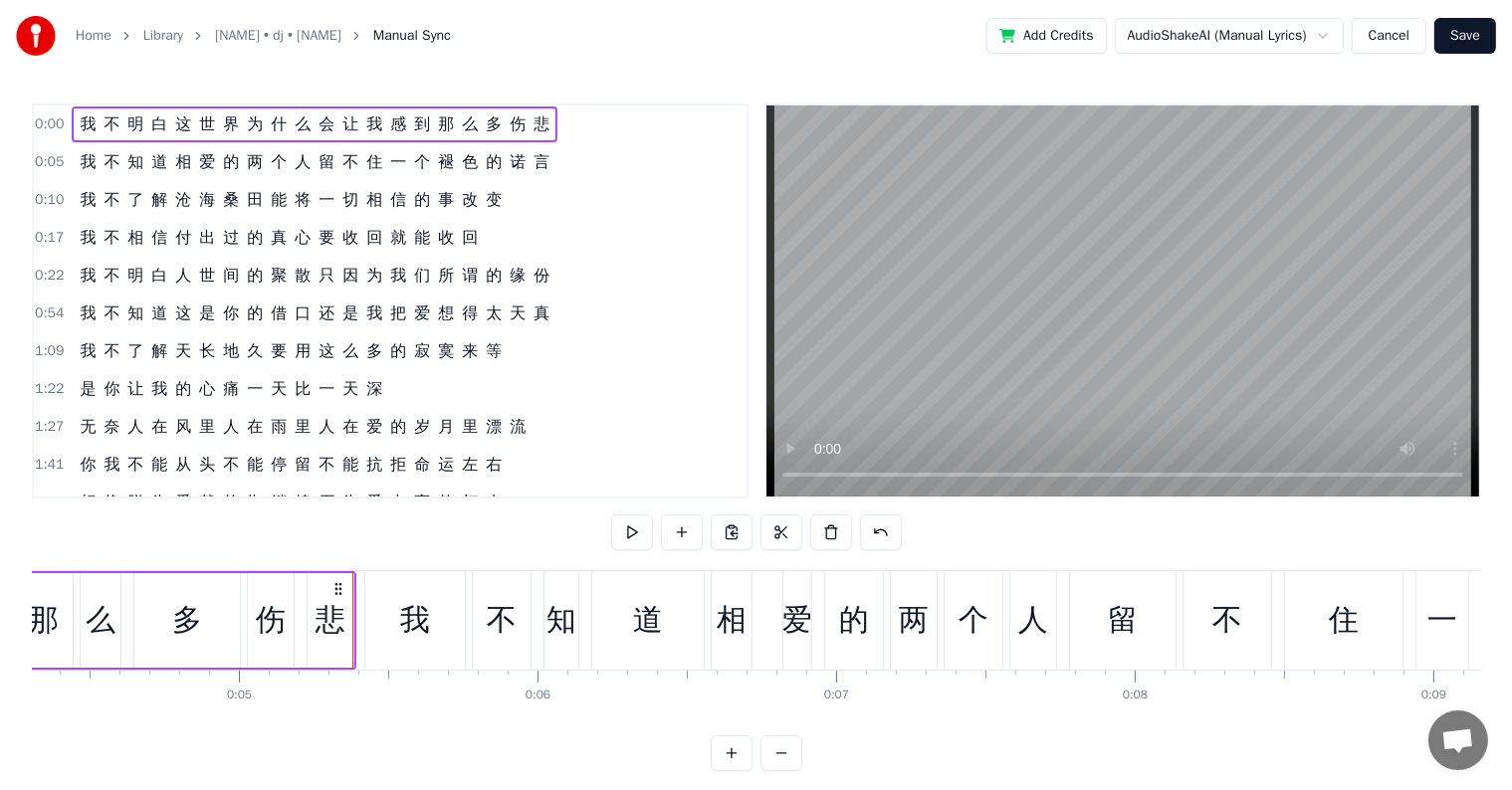 click on "0:00" at bounding box center (49, 124) 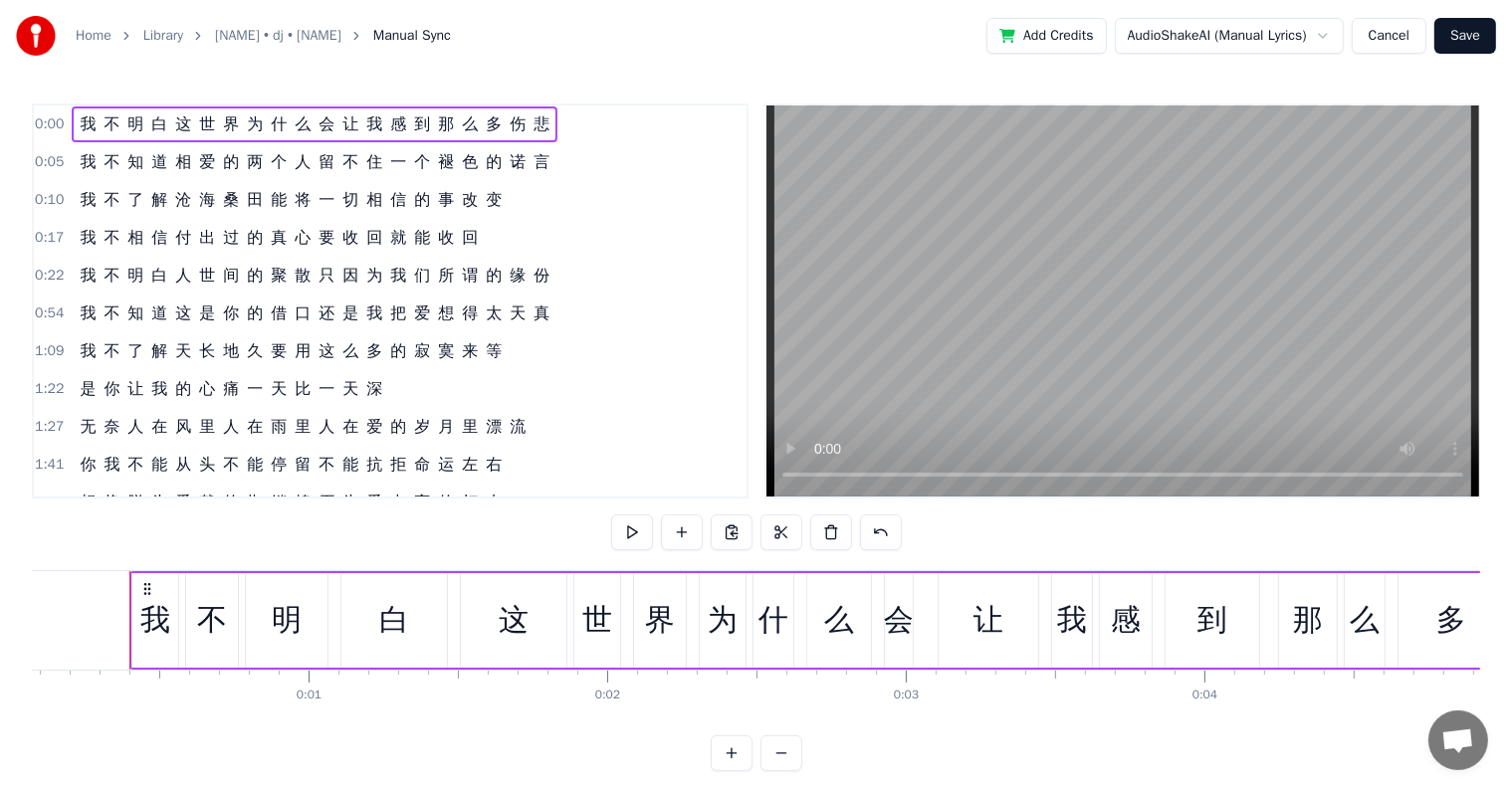 scroll, scrollTop: 0, scrollLeft: 19, axis: horizontal 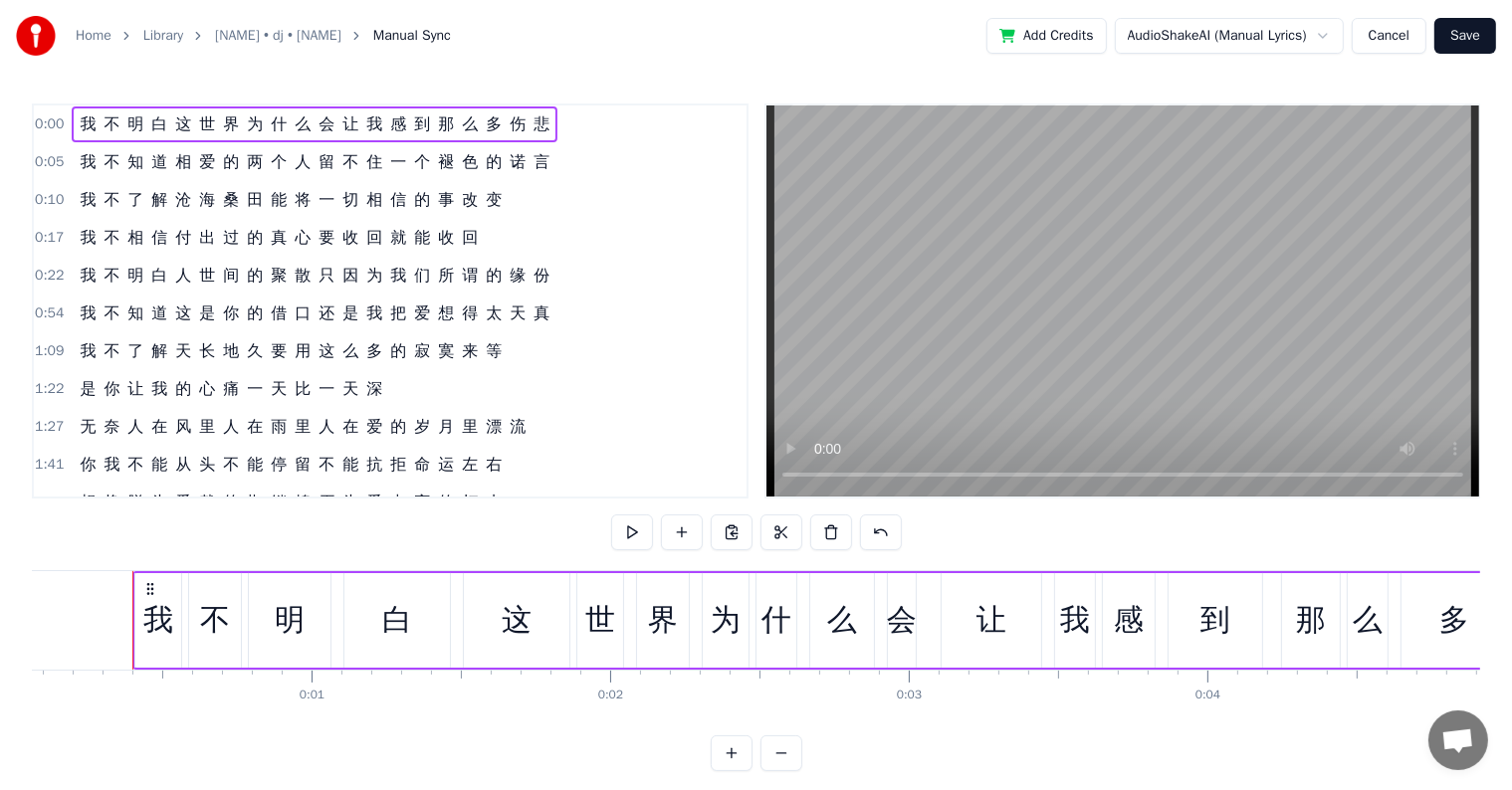 click on "我" at bounding box center (158, 620) 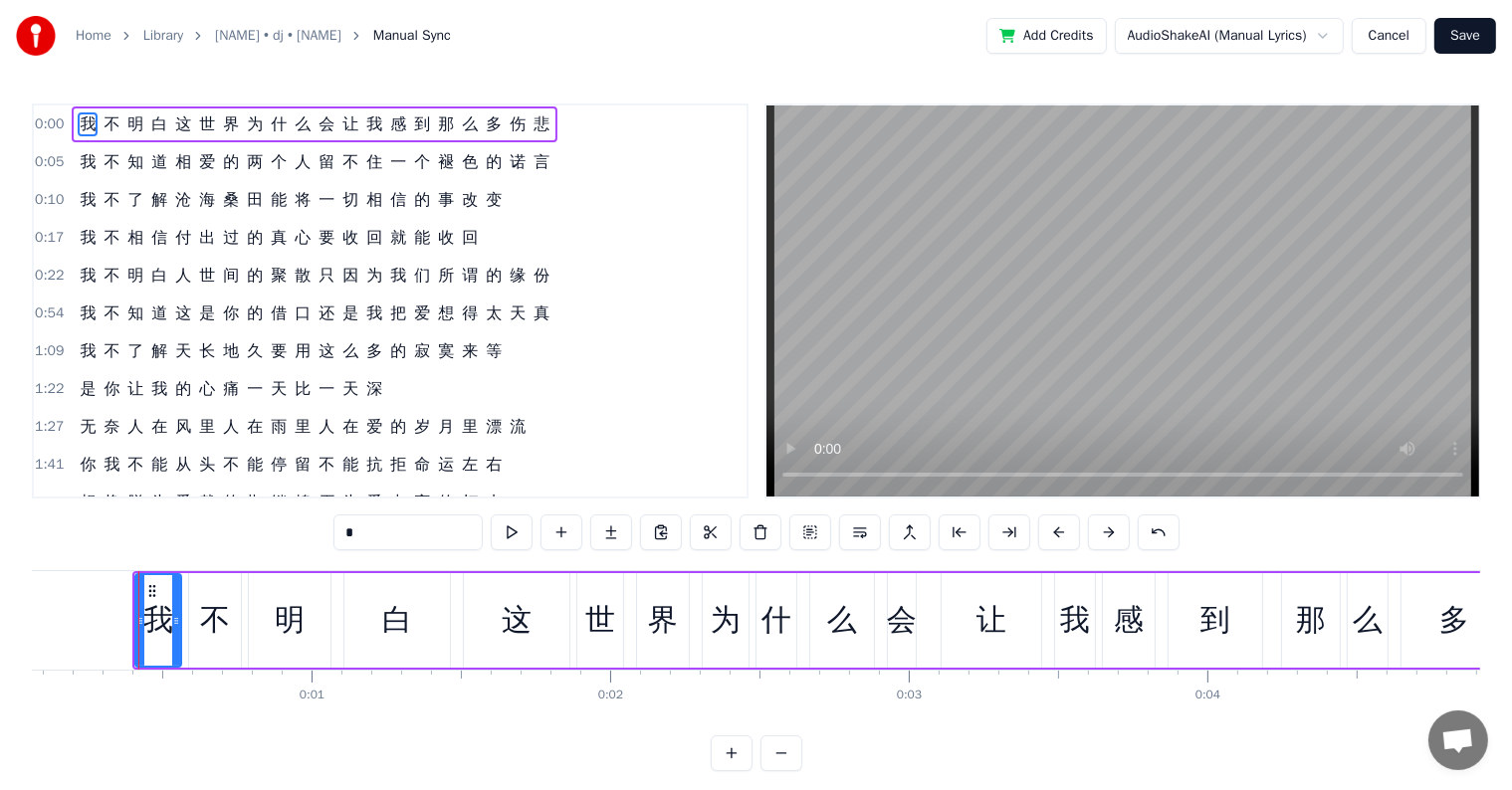 click on "Cancel" at bounding box center [1389, 36] 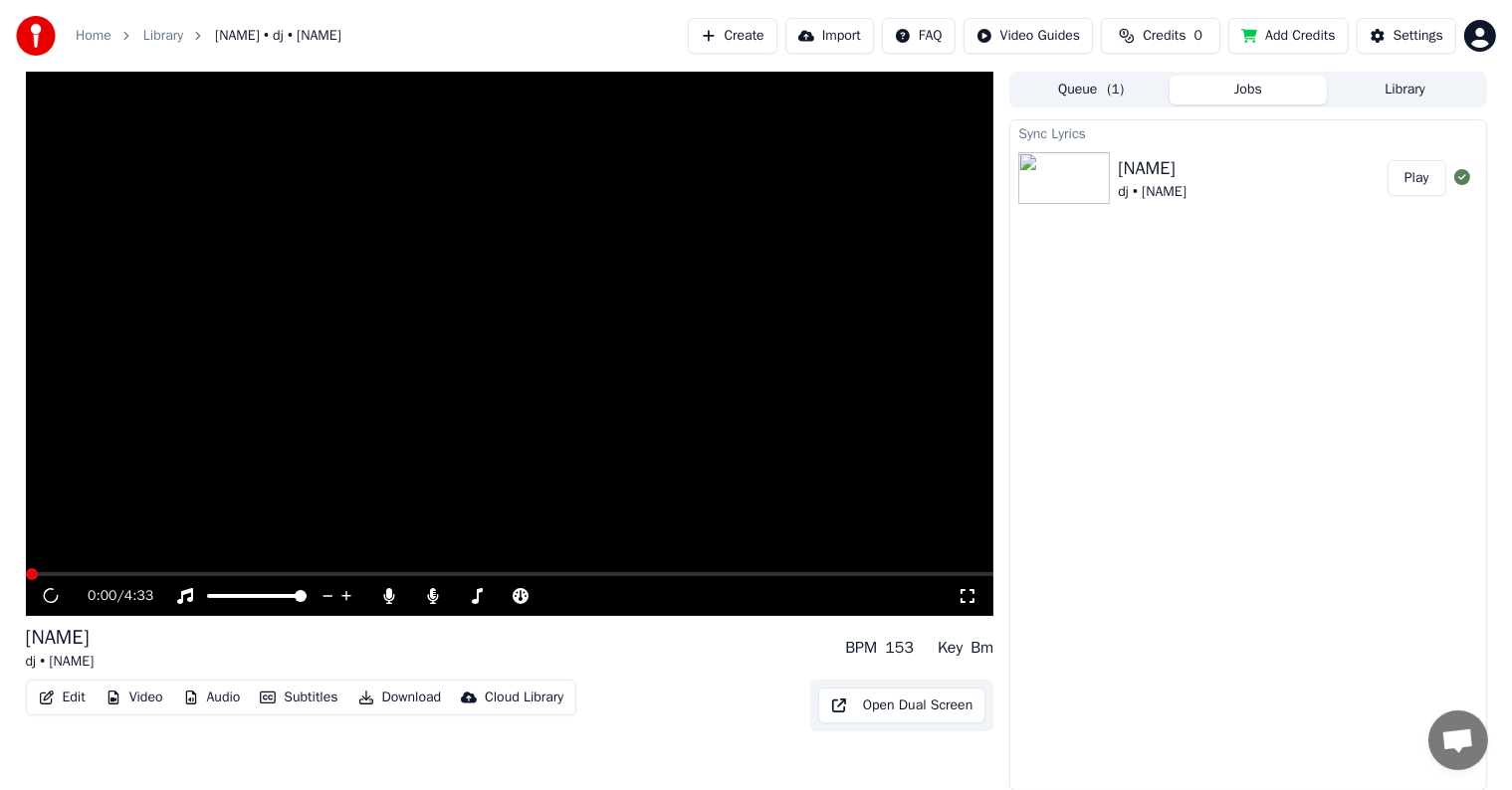 scroll, scrollTop: 0, scrollLeft: 0, axis: both 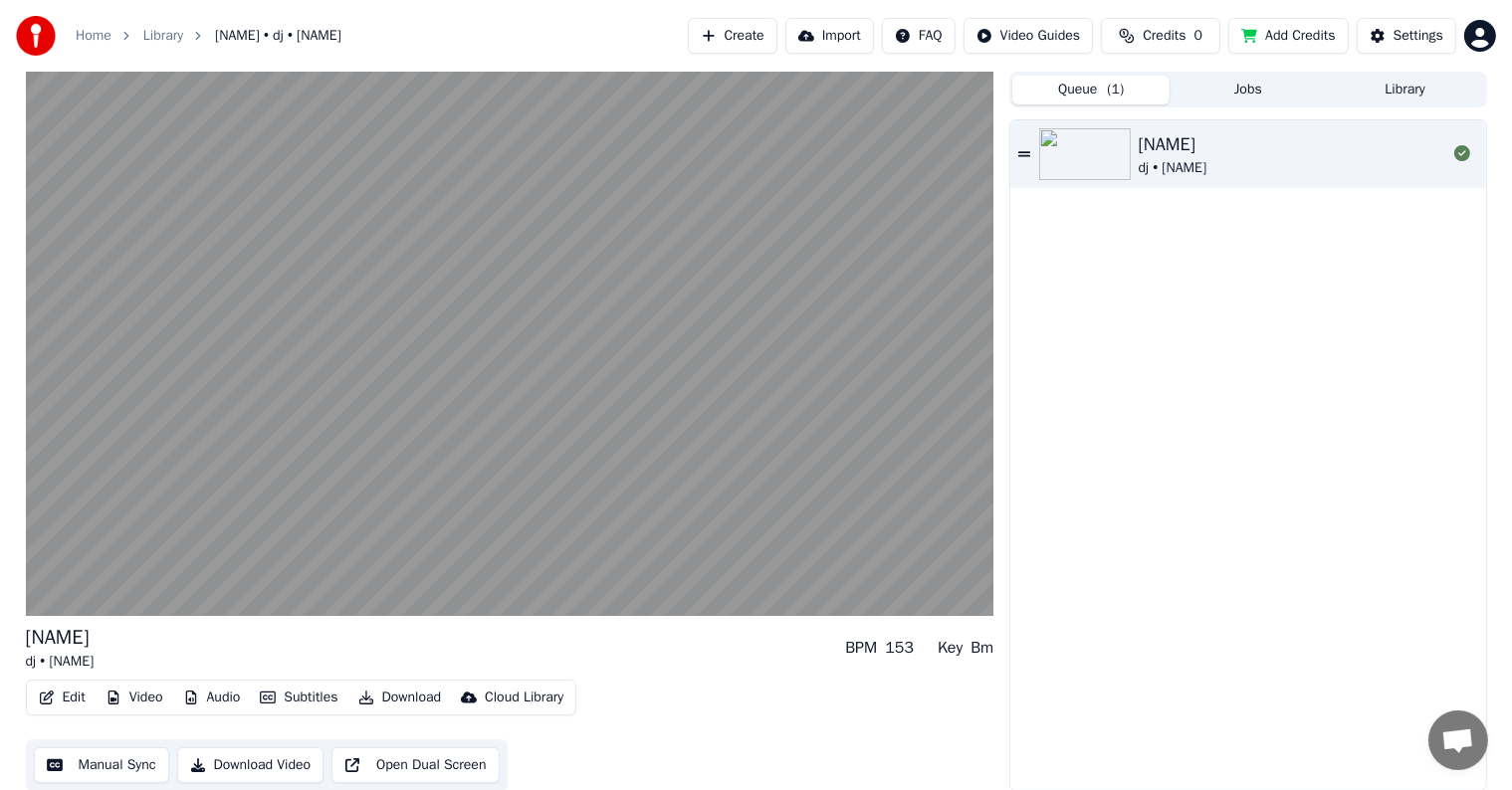 click on "Queue ( 1 )" at bounding box center (1091, 90) 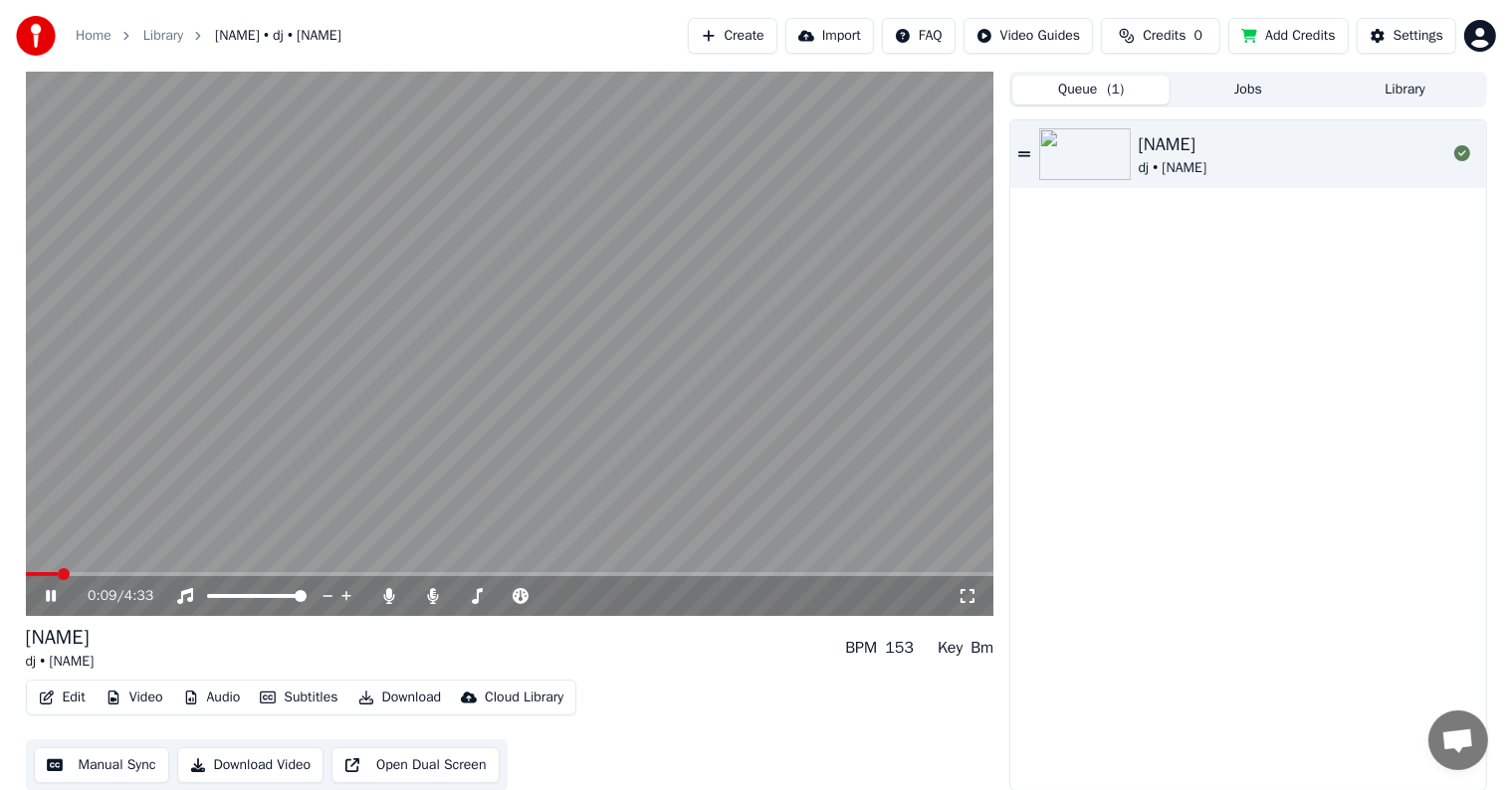 click at bounding box center [510, 343] 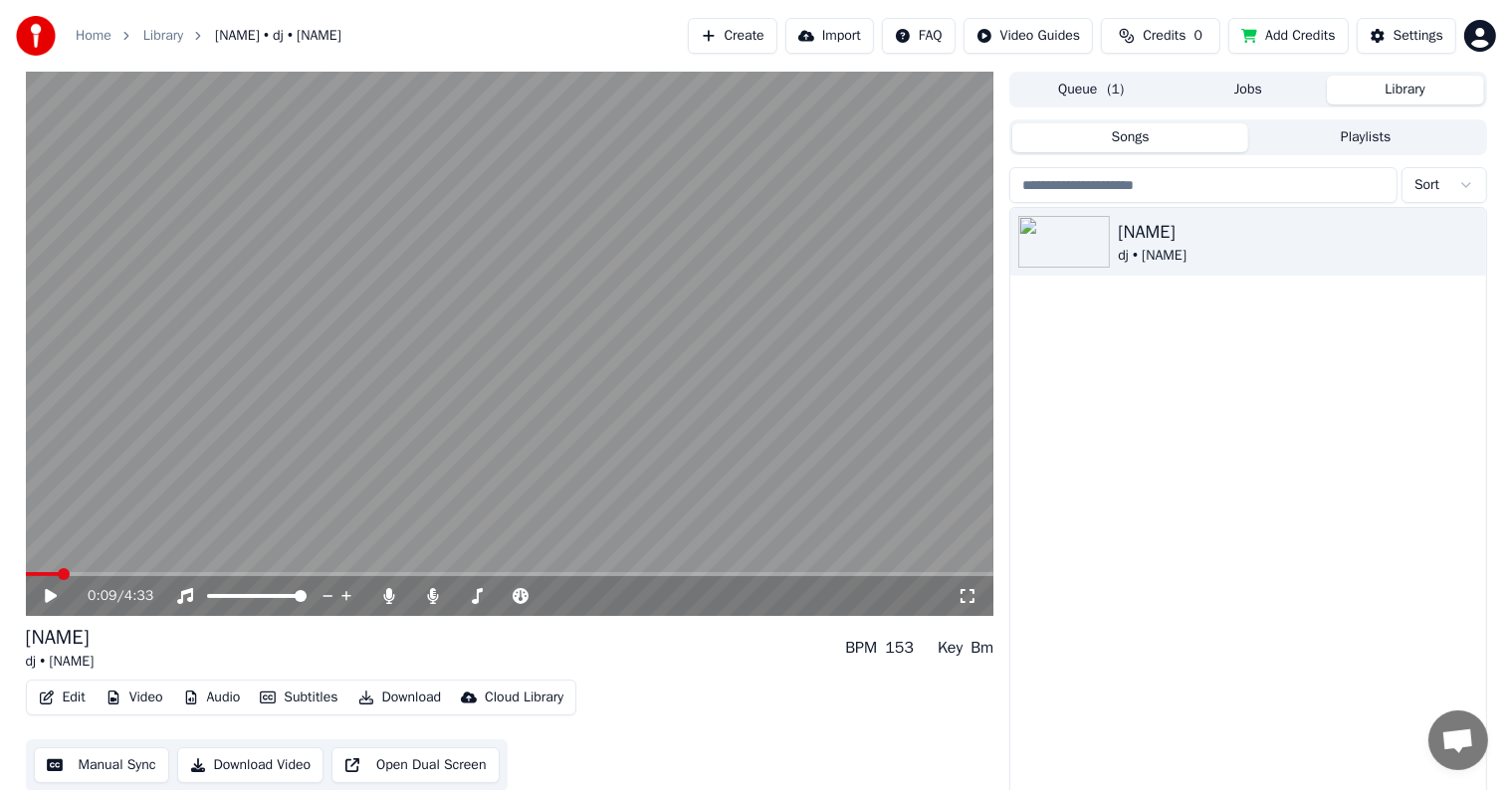 click on "Library" at bounding box center [1405, 90] 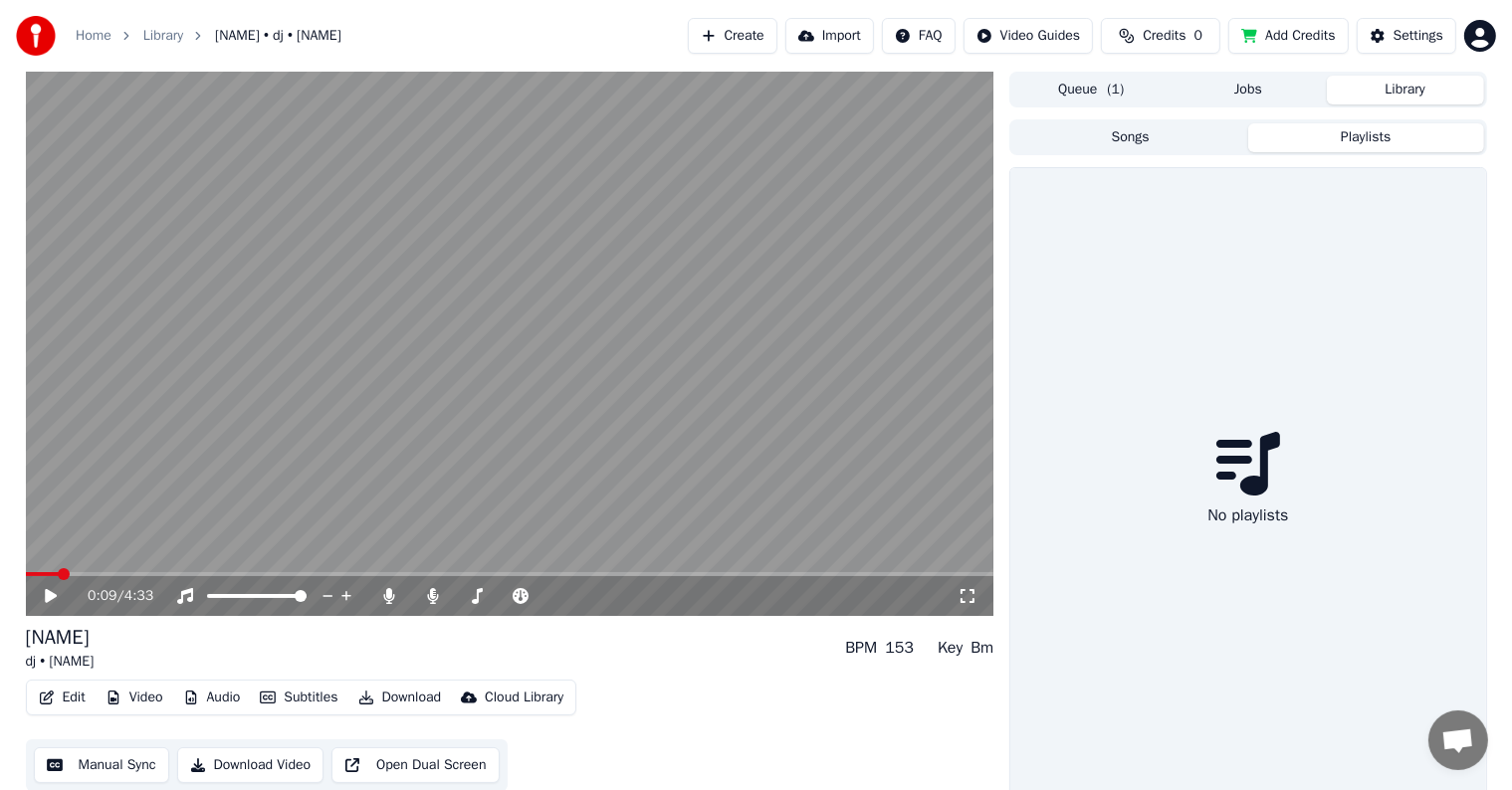 click on "Playlists" at bounding box center (1366, 137) 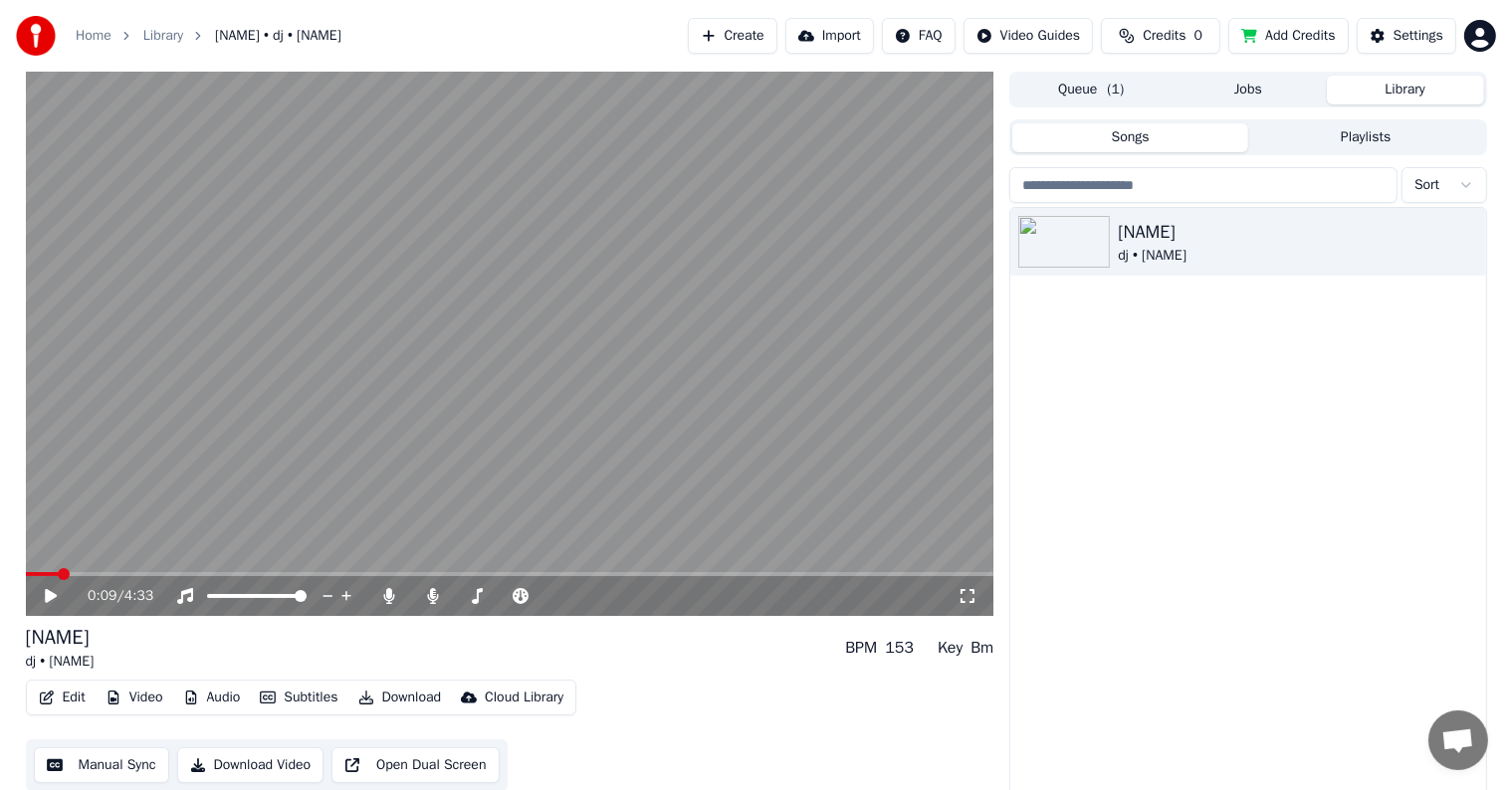 click on "Songs" at bounding box center (1130, 137) 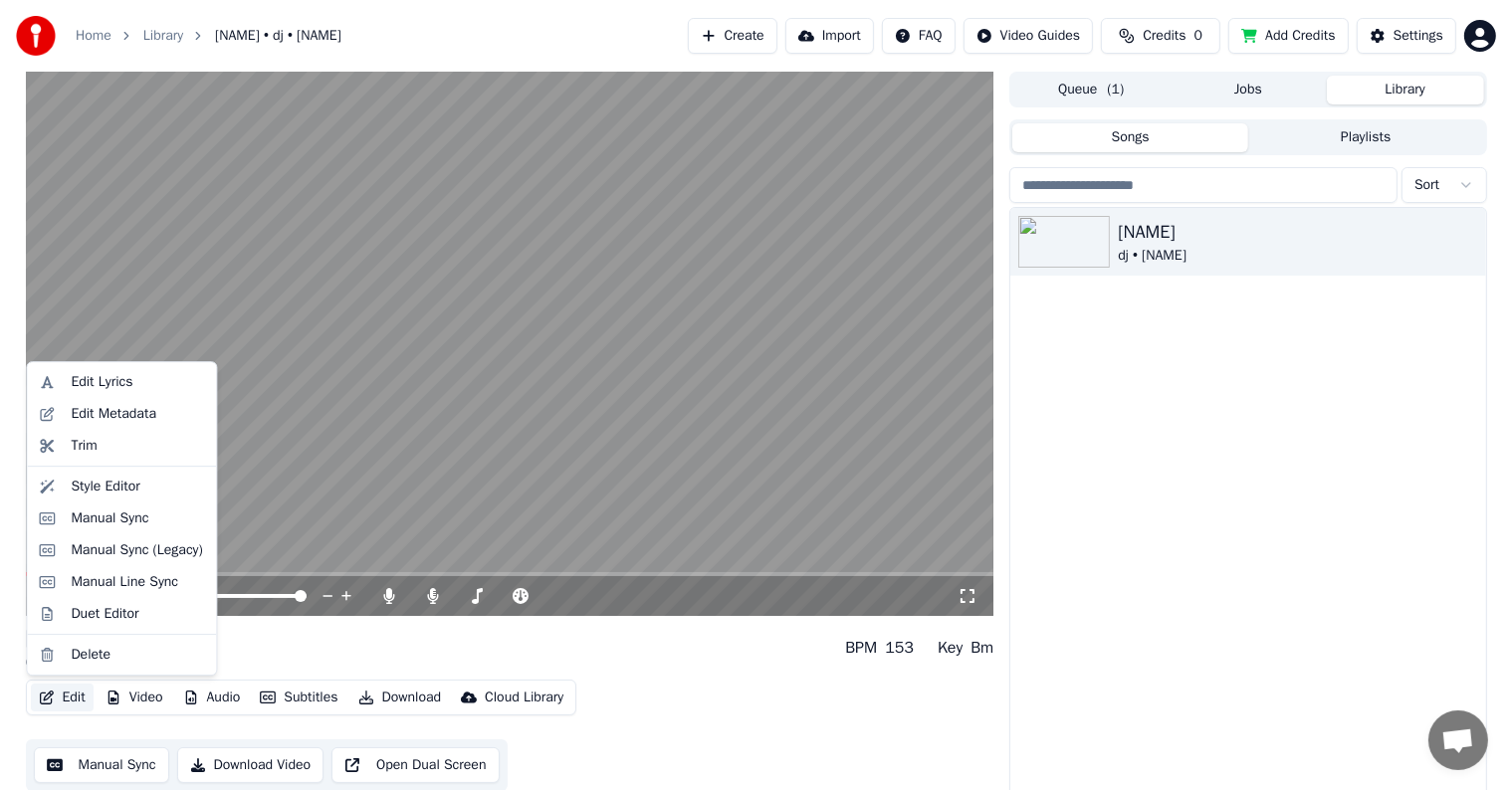 click on "Edit" at bounding box center (62, 697) 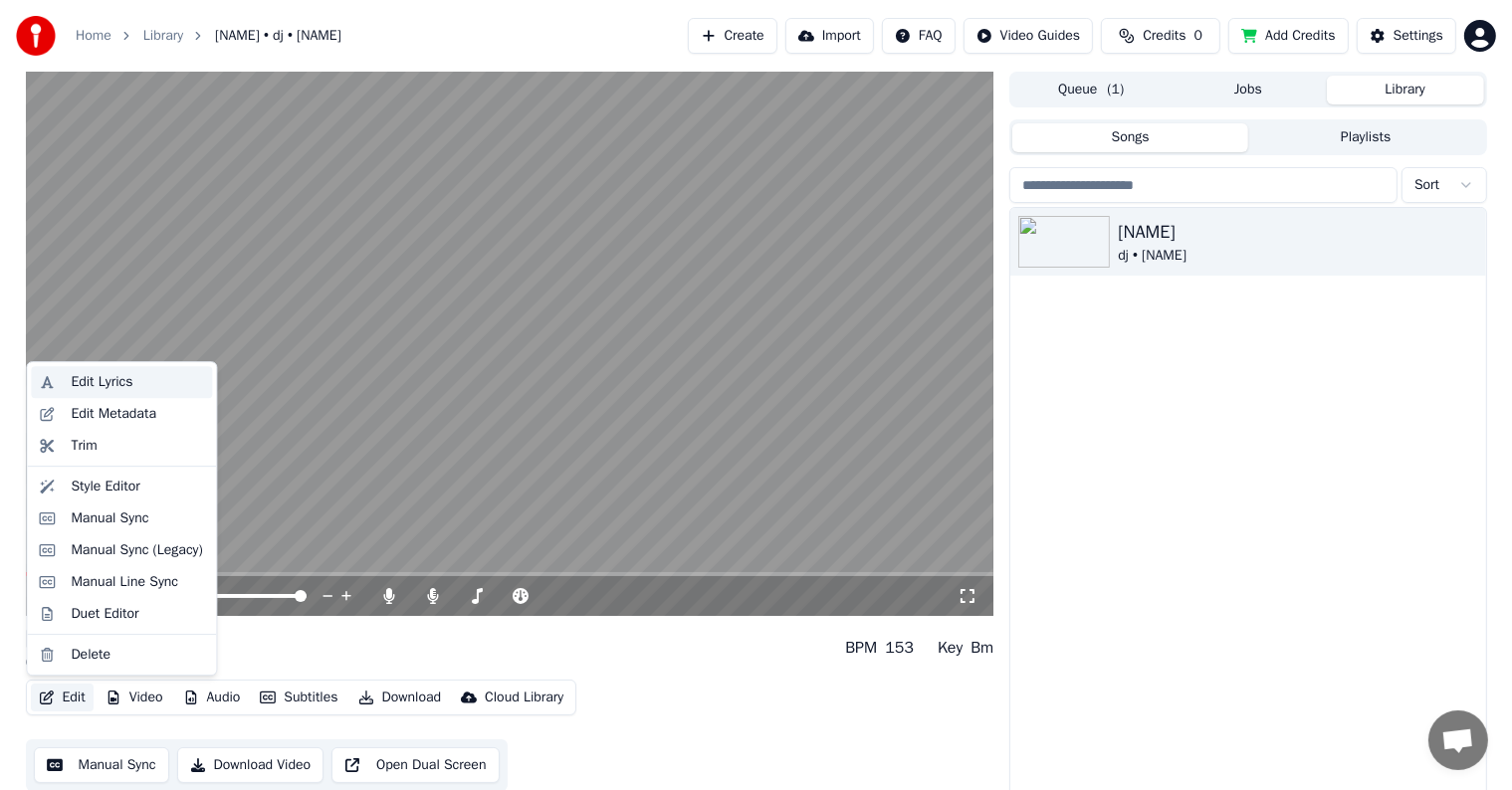 click on "Edit Lyrics" at bounding box center [137, 382] 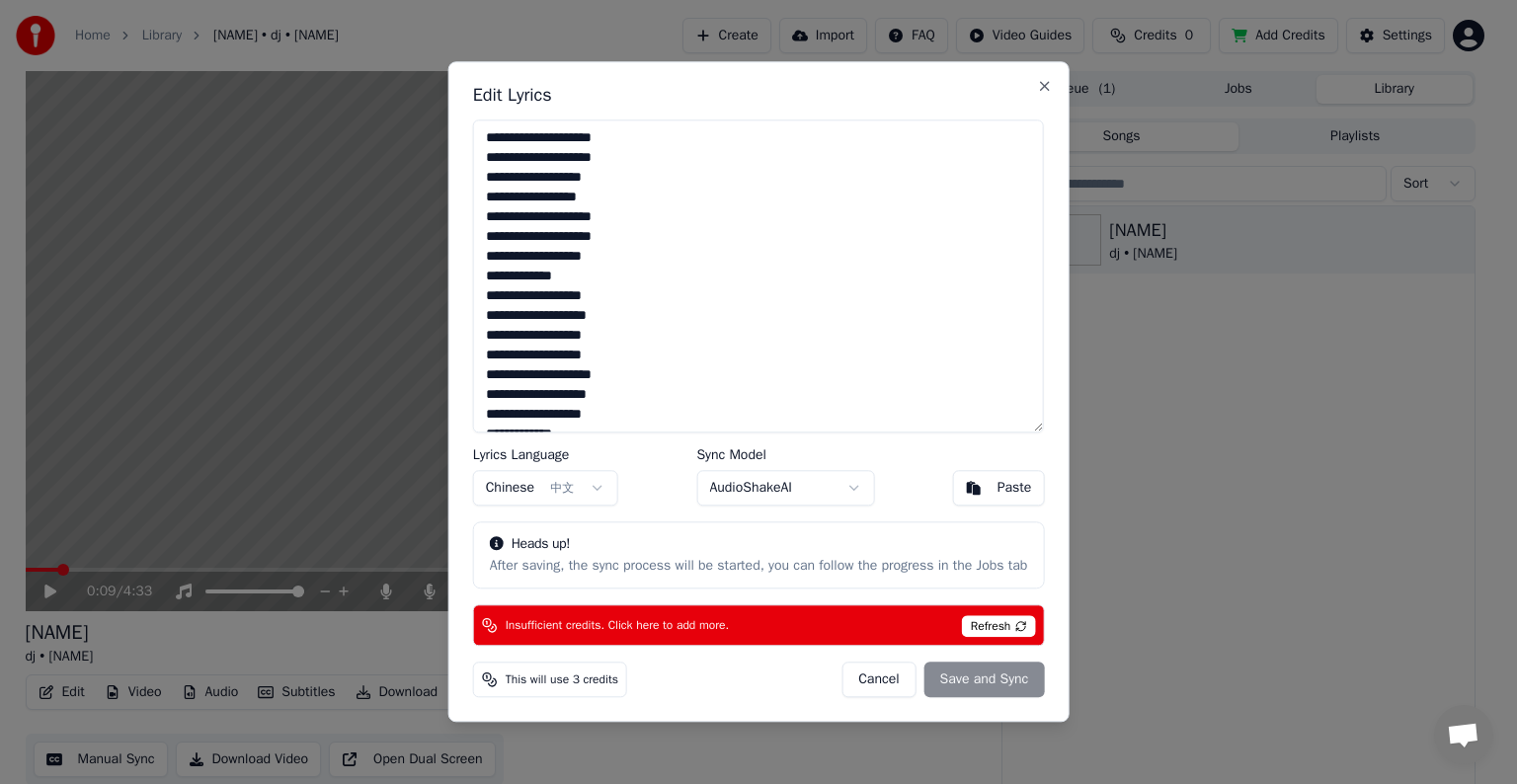 click on "**********" at bounding box center (758, 275) 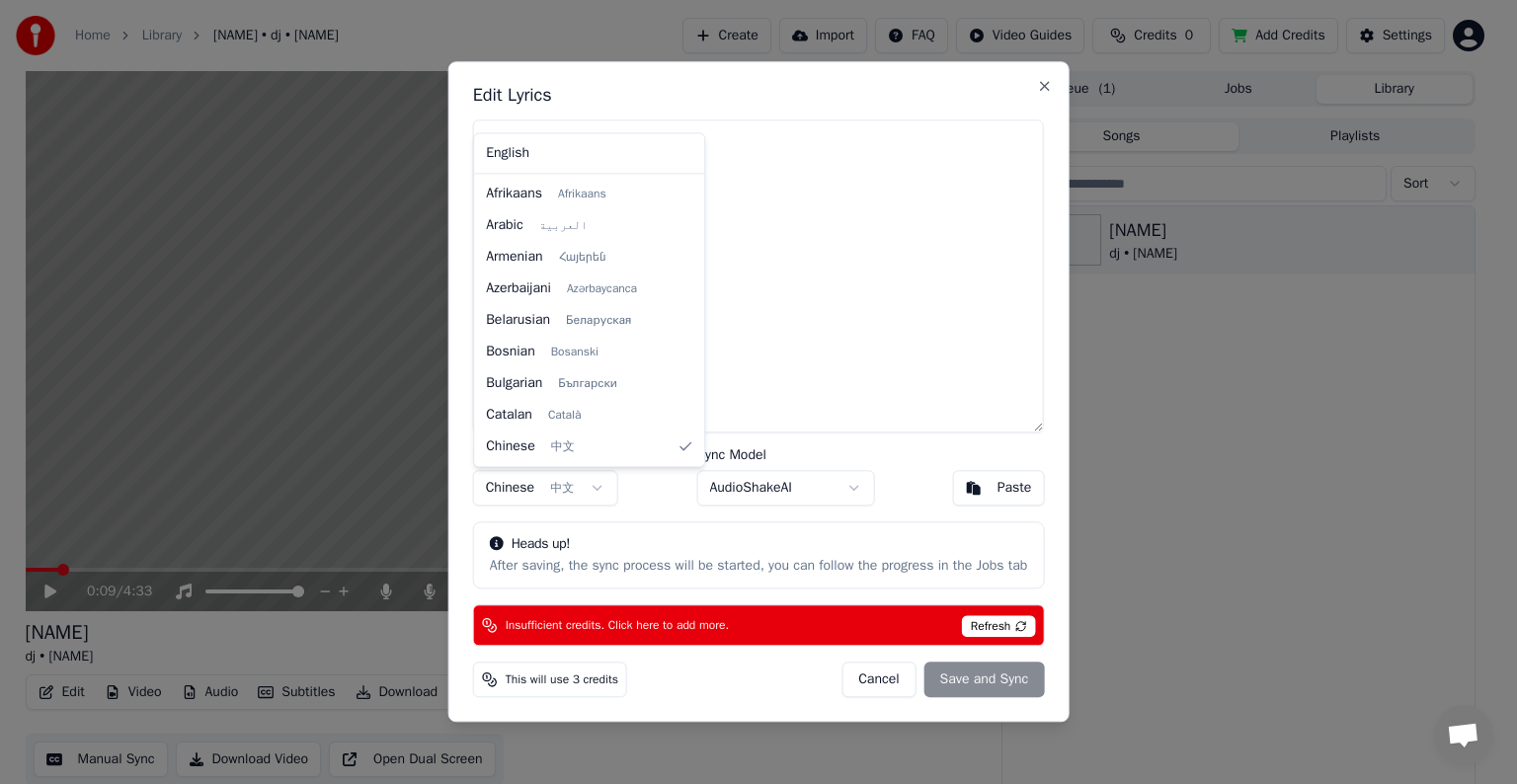 click on "Home Library [NAME] • dj • [NAME] Create Import FAQ Video Guides Credits 0 Add Credits Settings 0:09 / 4:33 [NAME] dj • [NAME] BPM 153 Key Bm Edit Video Audio Subtitles Download Cloud Library Manual Sync Download Video Open Dual Screen Queue ( 1 ) Jobs Library Songs Playlists Sort [NAME] dj • [NAME] Edit Lyrics Lyrics Language Chinese 中文 Sync Model AudioShakeAI Paste Heads up! After saving, the sync process will be started, you can follow the progress in the Jobs tab Insufficient credits. Click here to add more. Refresh This will use 3 credits Cancel Save and Sync Close English Afrikaans Afrikaans Arabic العربية Armenian Հայերեն Azerbaijani Azərbaycanca Belarusian Беларуская Bosnian Bosanski Bulgarian Български Catalan Català Chinese 中文 Croatian Hrvatski Czech Čeština Danish Dansk Dutch Nederlands Estonian Eesti Filipino Filipino Finnish Suomi French Français Galician Galego German Deutsch Greek Ελληνικά Hebrew עברית Hindi Hungarian Maori" at bounding box center (750, 392) 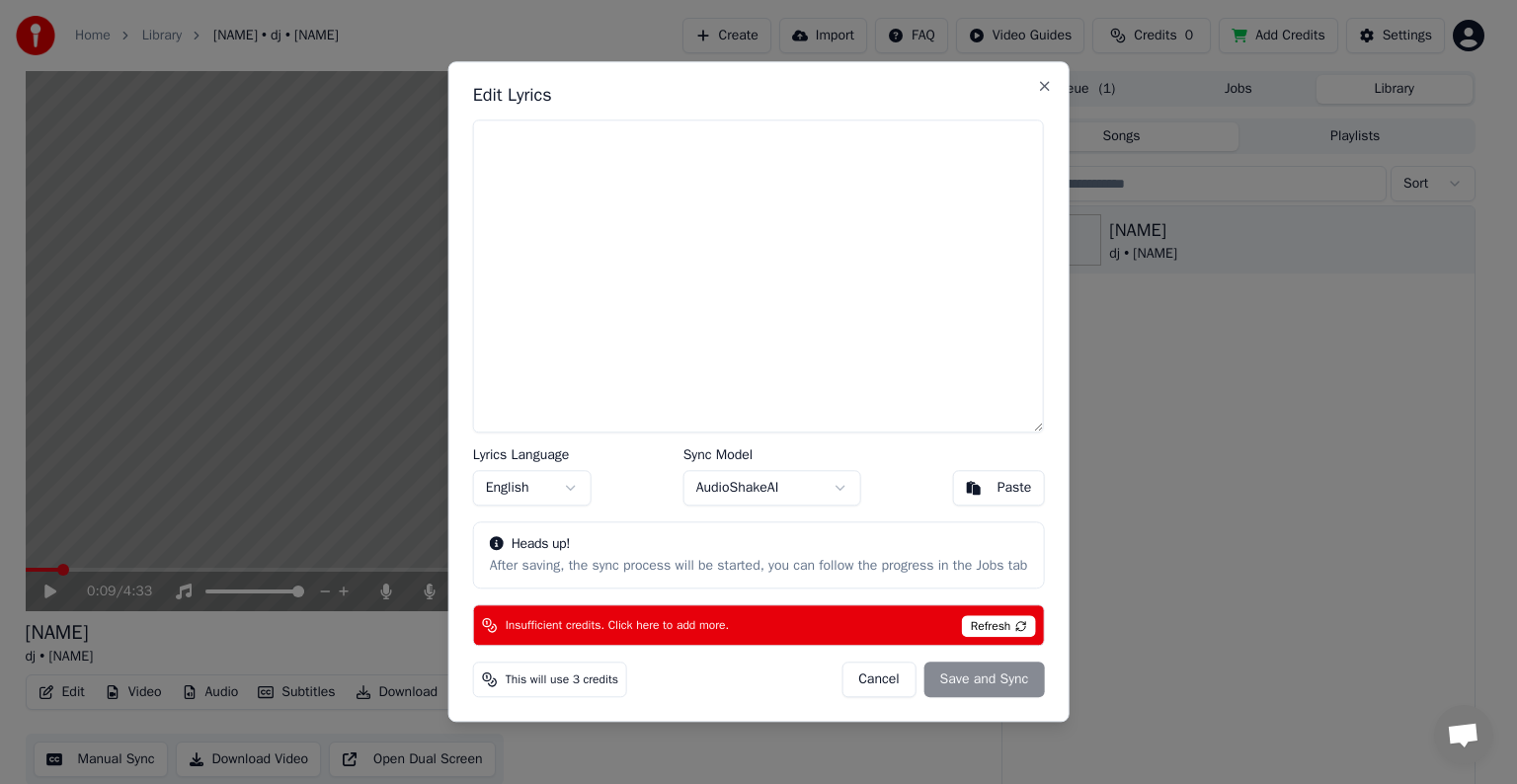 click on "Heads up!" at bounding box center [758, 545] 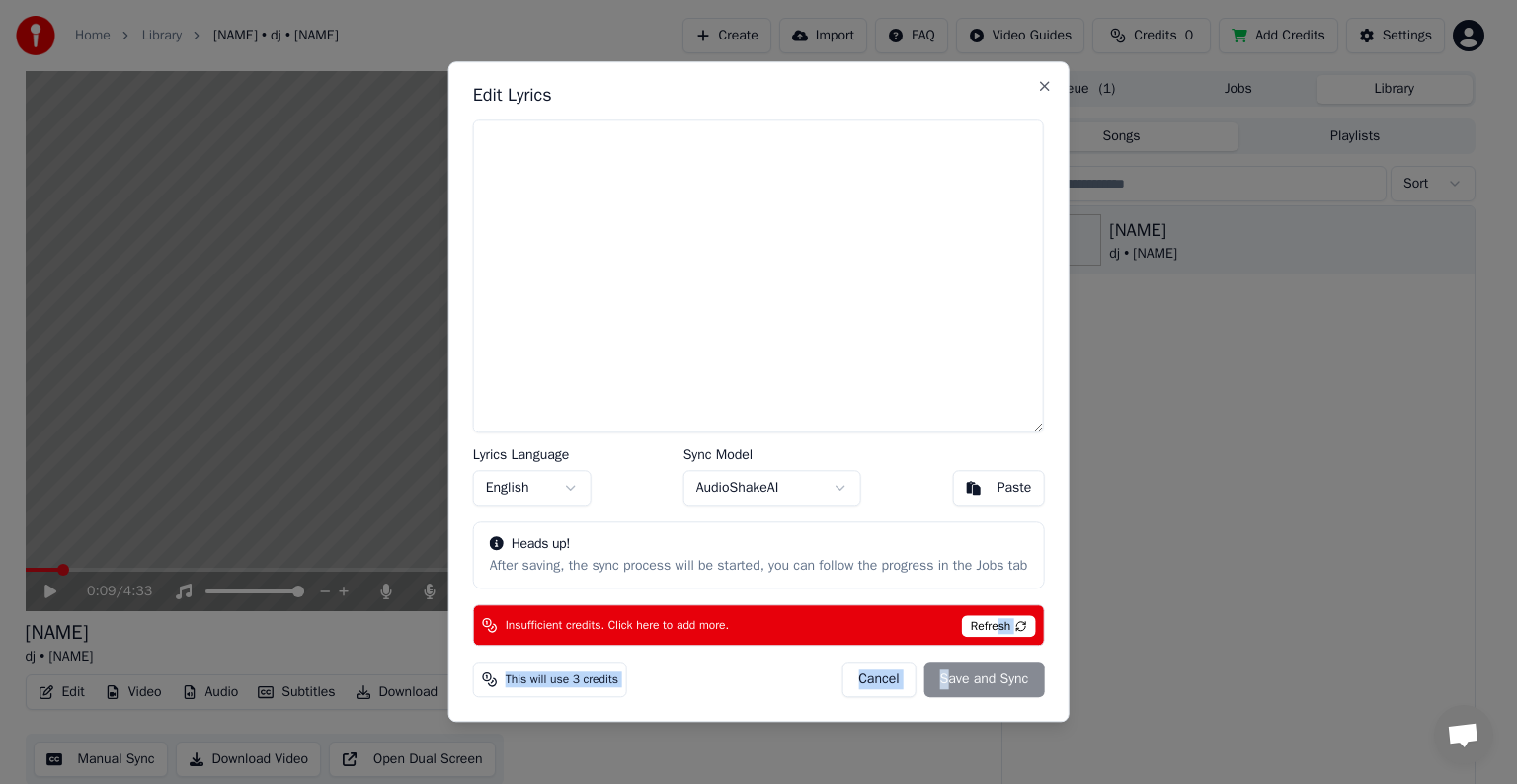 drag, startPoint x: 946, startPoint y: 678, endPoint x: 1000, endPoint y: 630, distance: 72.249567 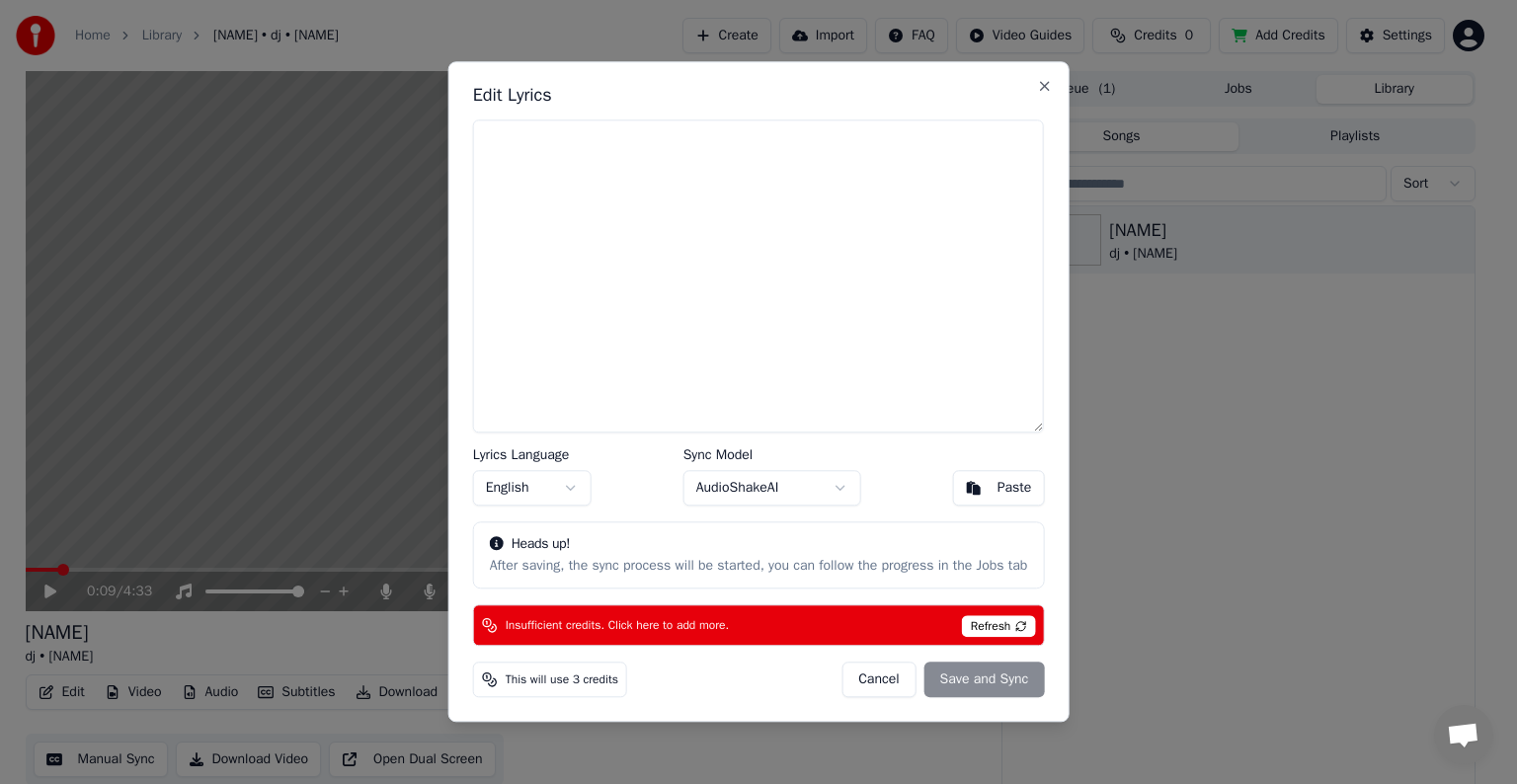 click on "Refresh" at bounding box center (998, 627) 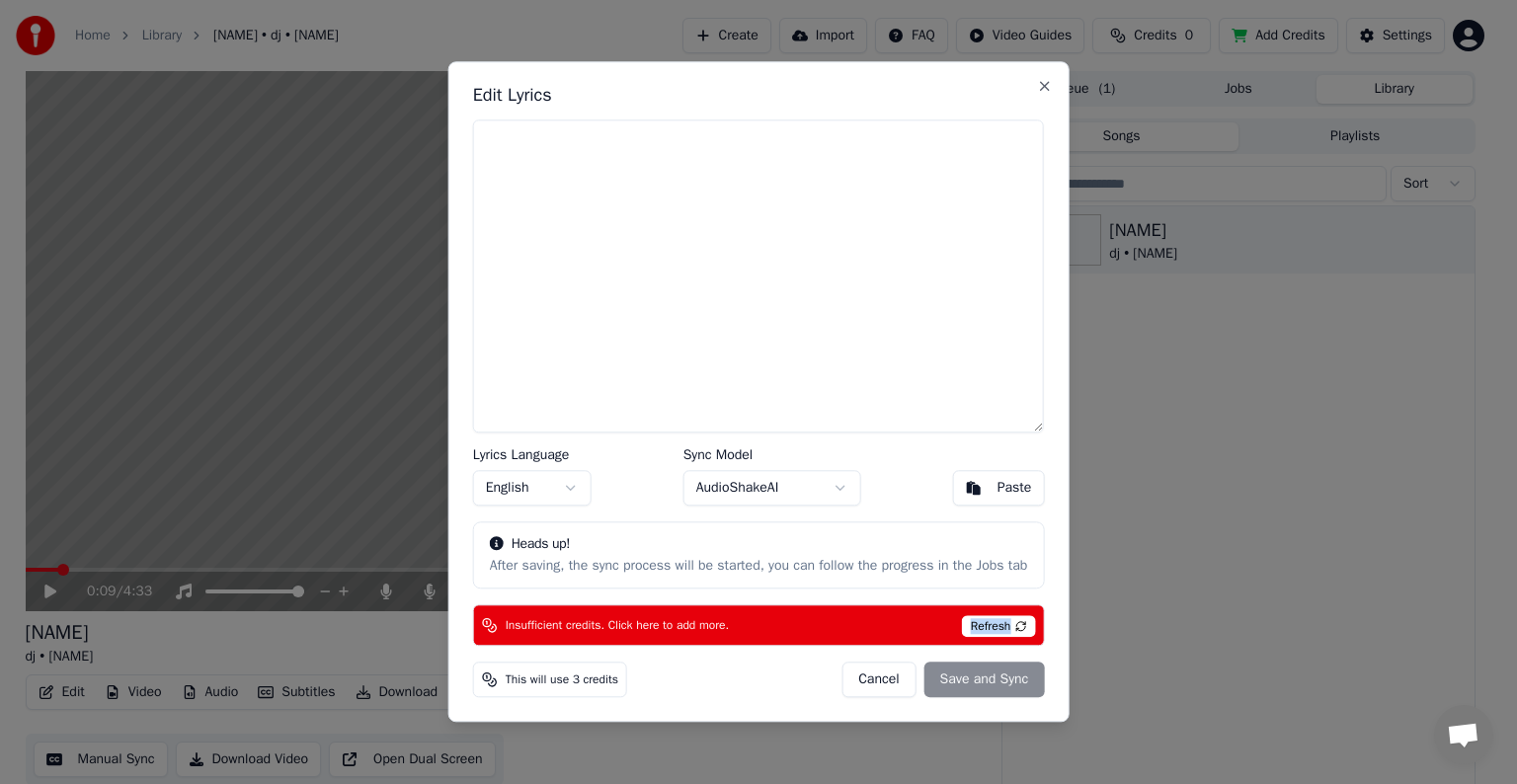 click on "Refresh" at bounding box center (998, 627) 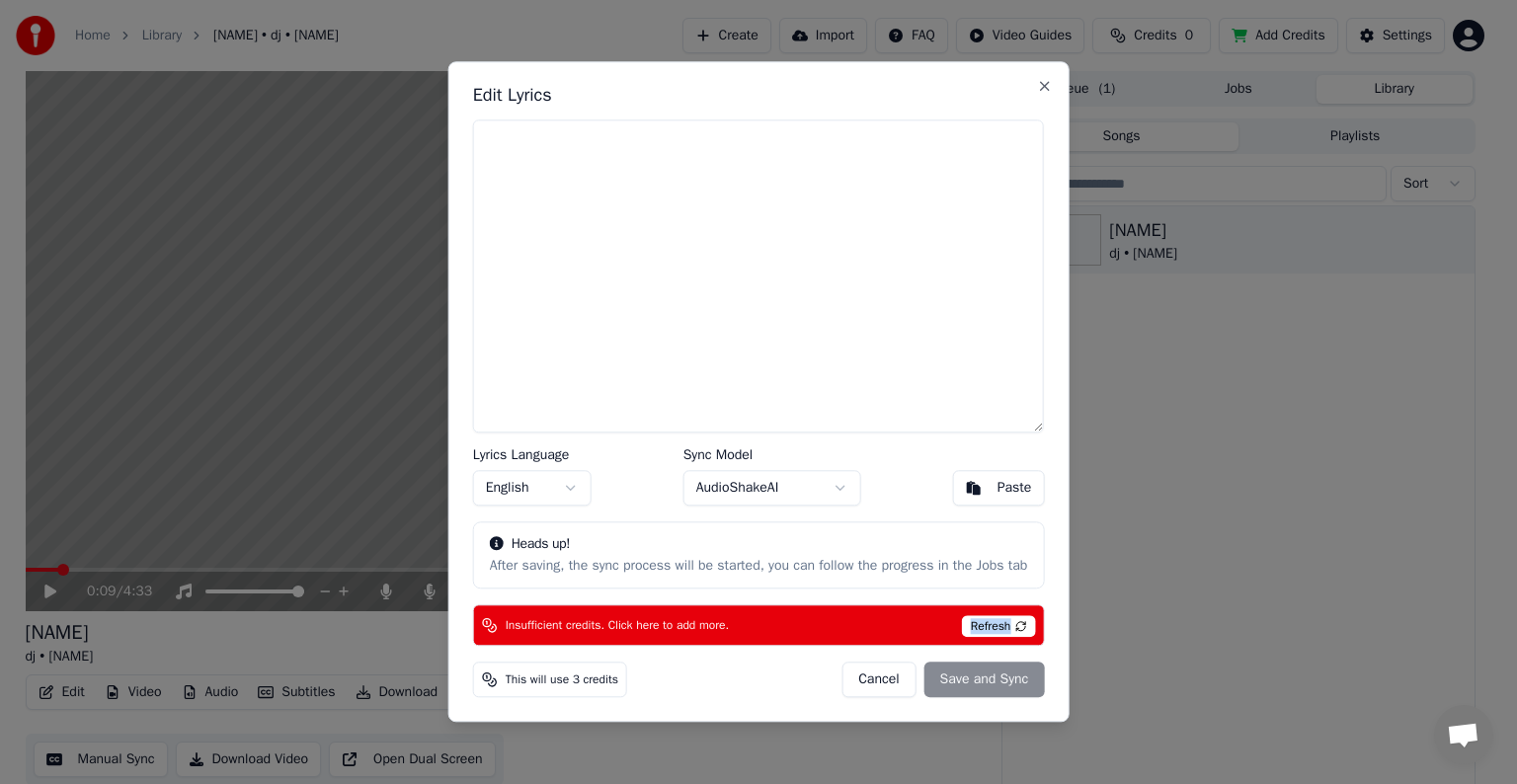 click on "Cancel" at bounding box center [878, 680] 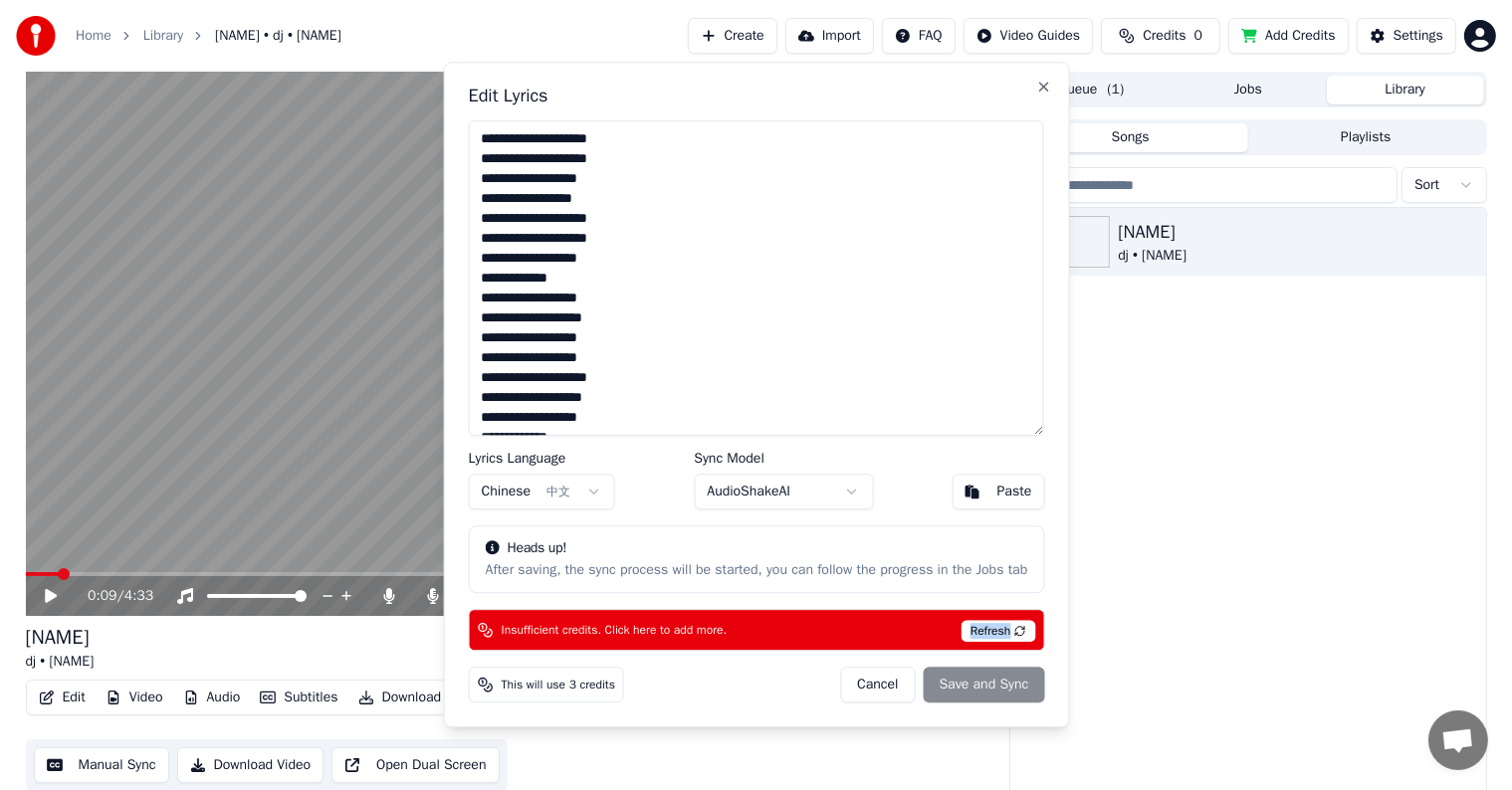 click on "**********" at bounding box center [756, 394] 